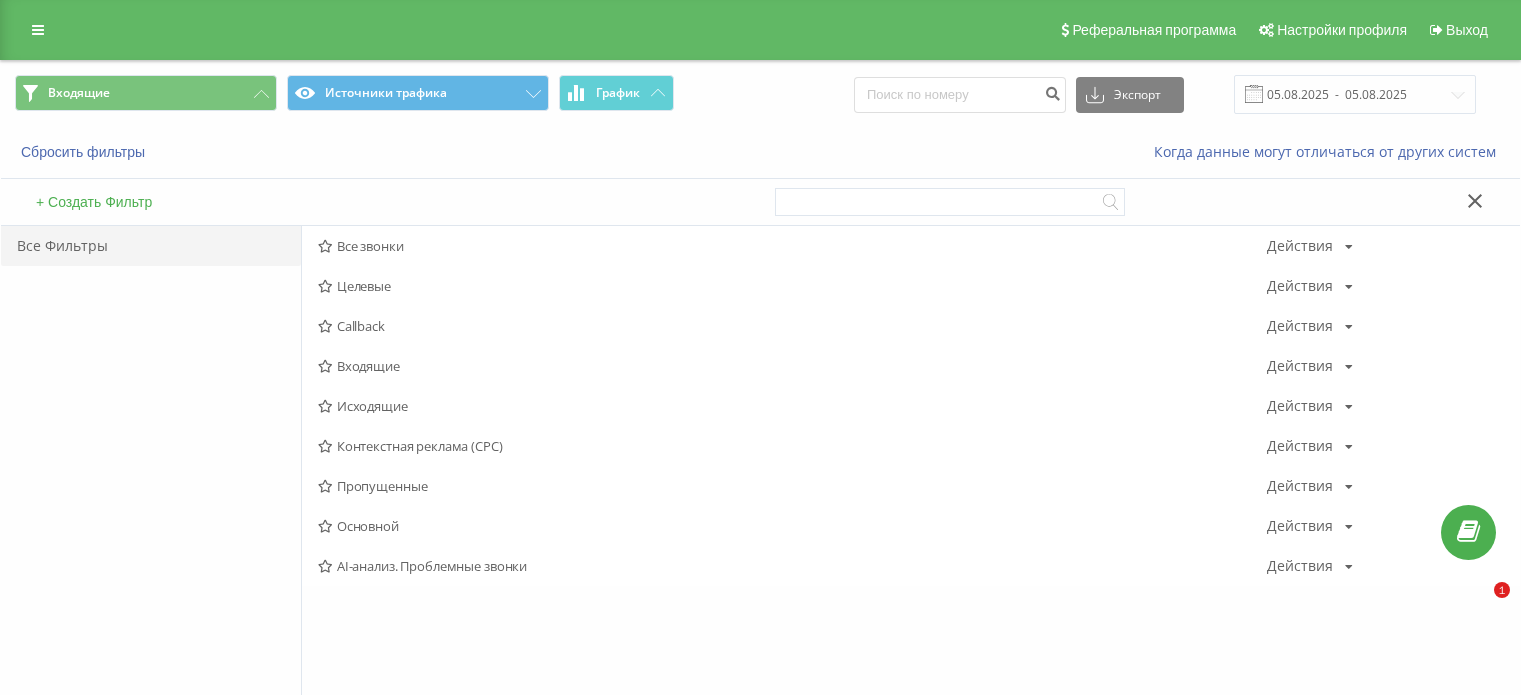 scroll, scrollTop: 0, scrollLeft: 0, axis: both 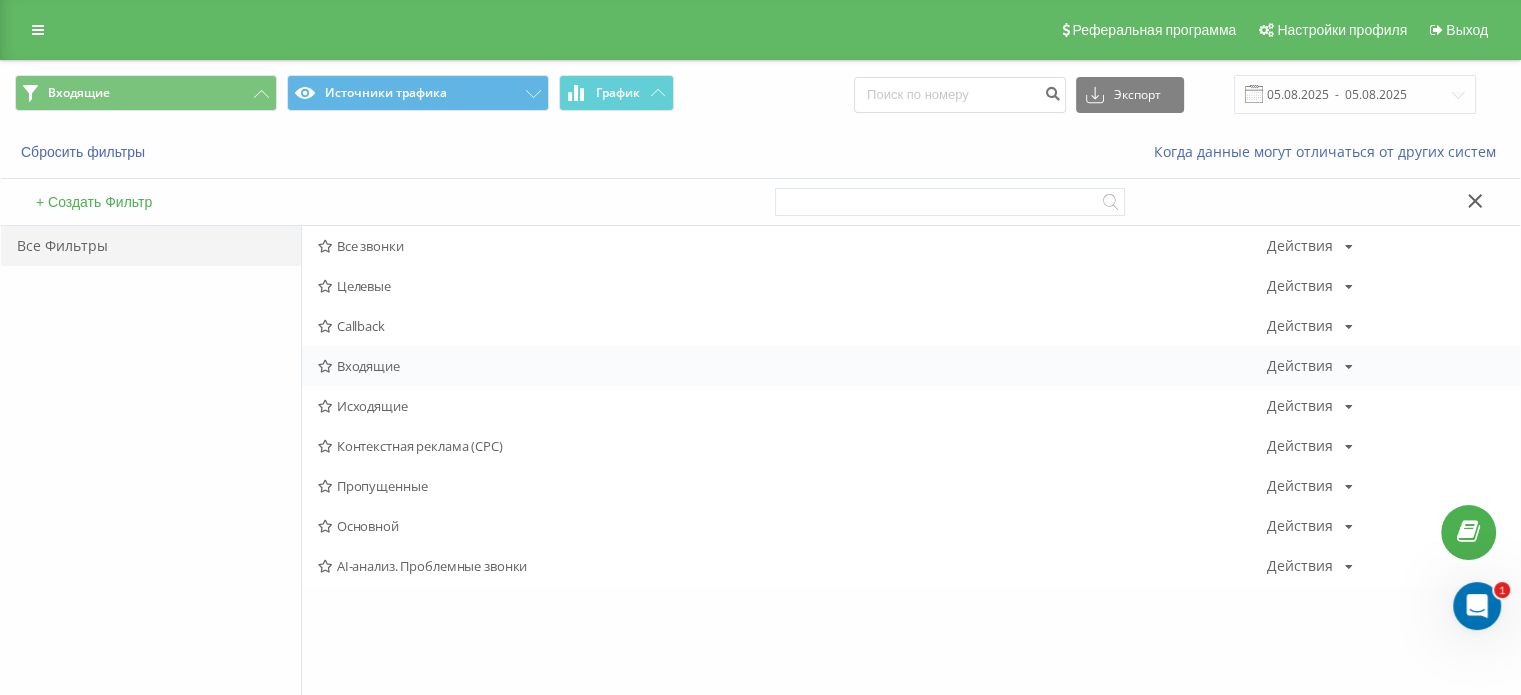 click on "Входящие" at bounding box center [792, 366] 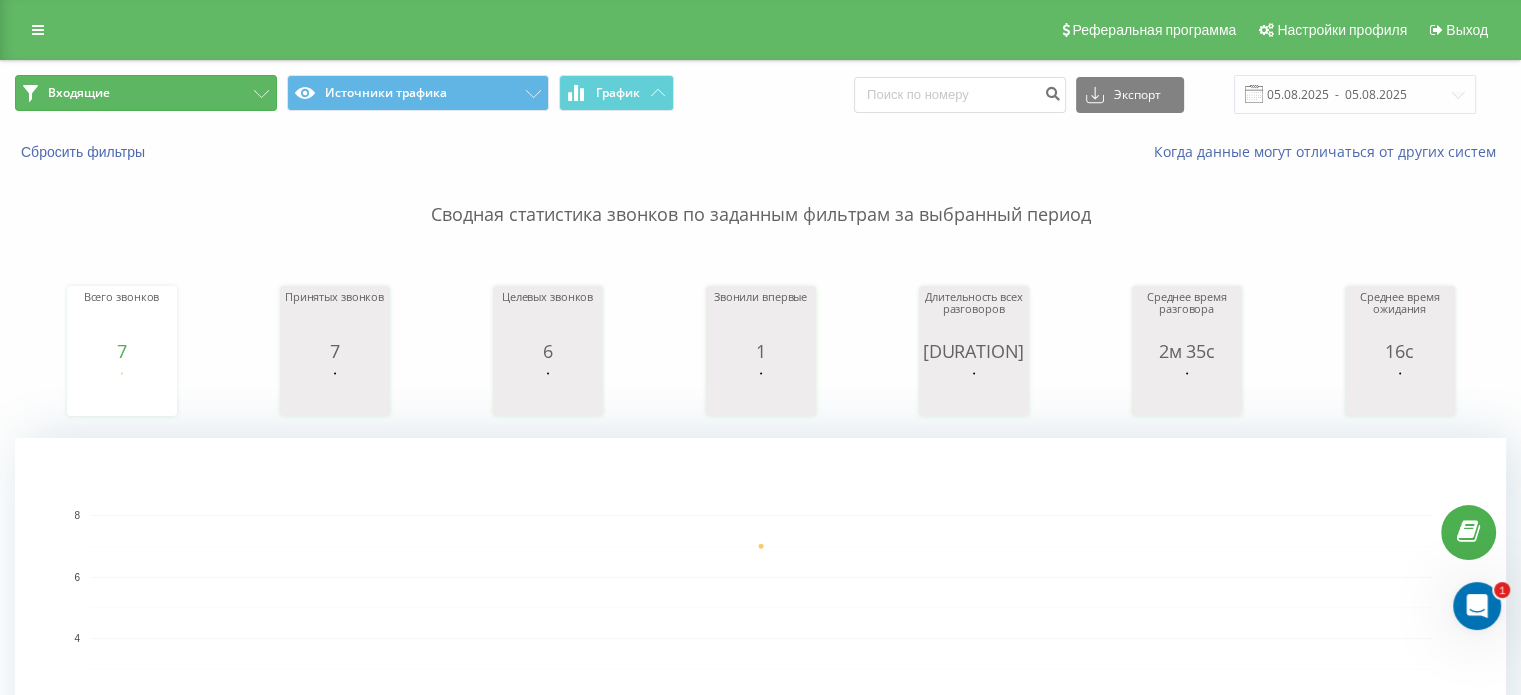 click on "Входящие" at bounding box center (146, 93) 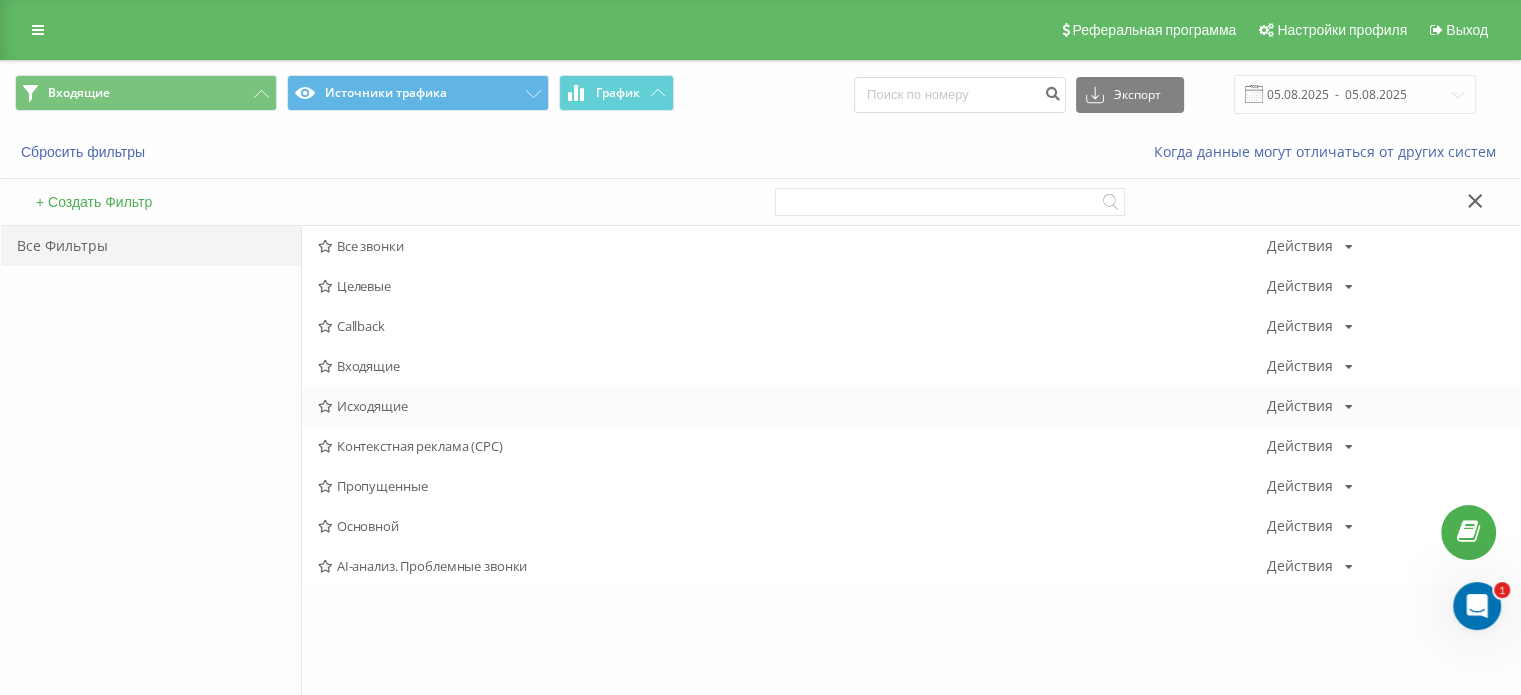 click on "Исходящие" at bounding box center [792, 406] 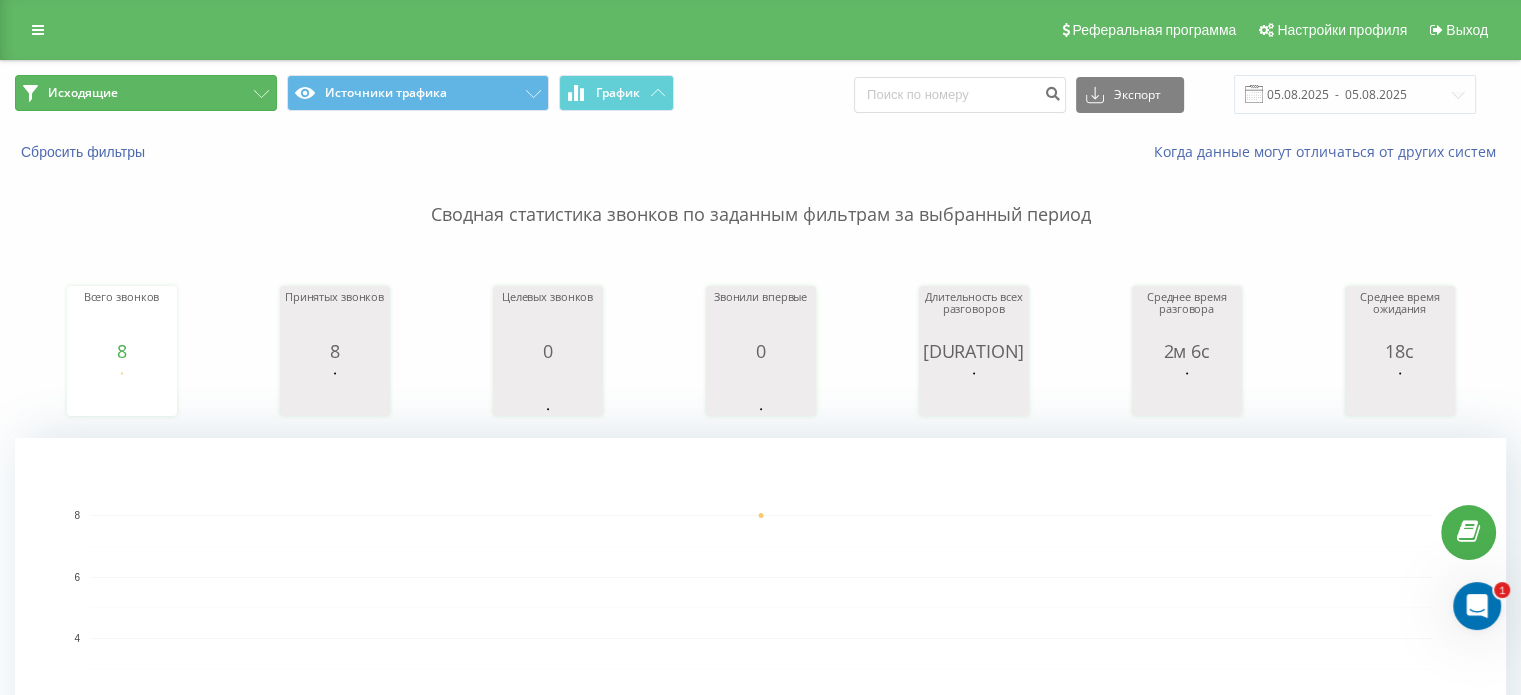 click on "Исходящие" at bounding box center [146, 93] 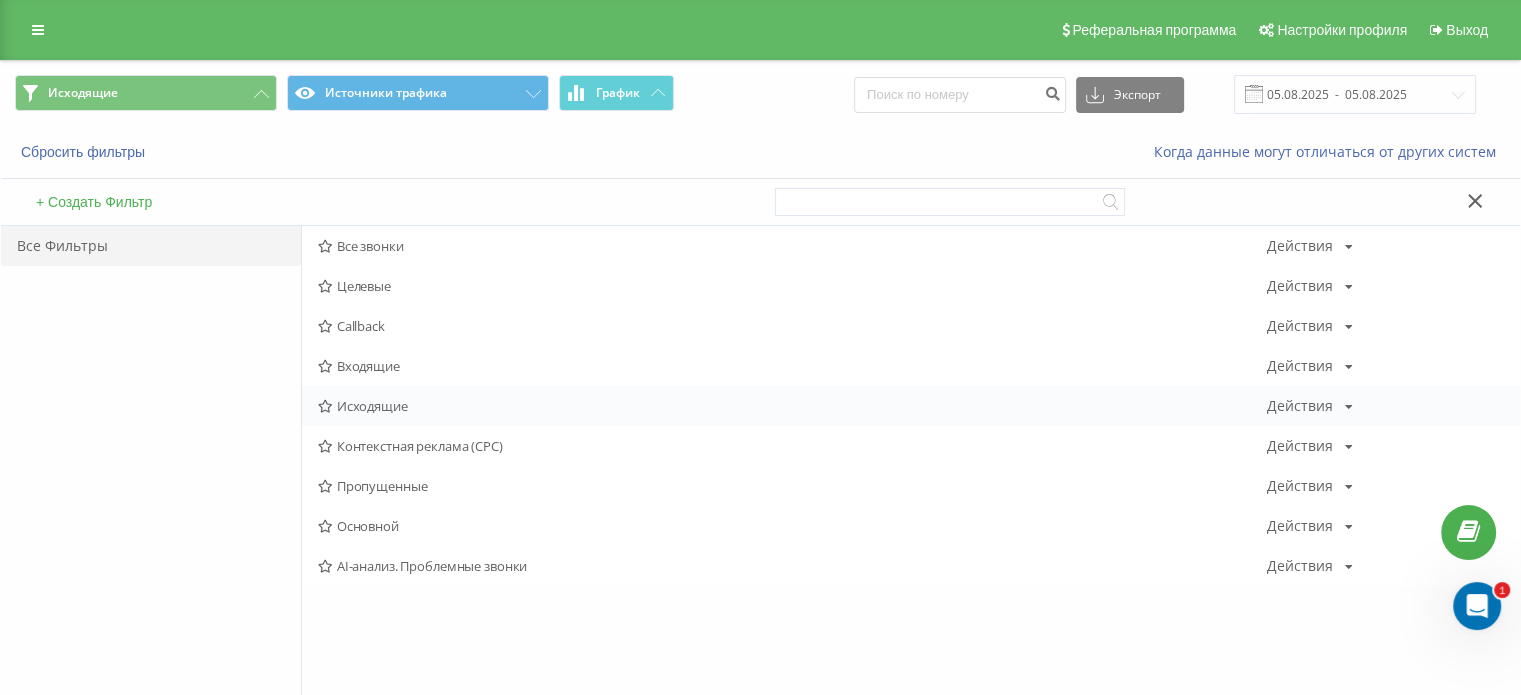 click on "Исходящие" at bounding box center (792, 406) 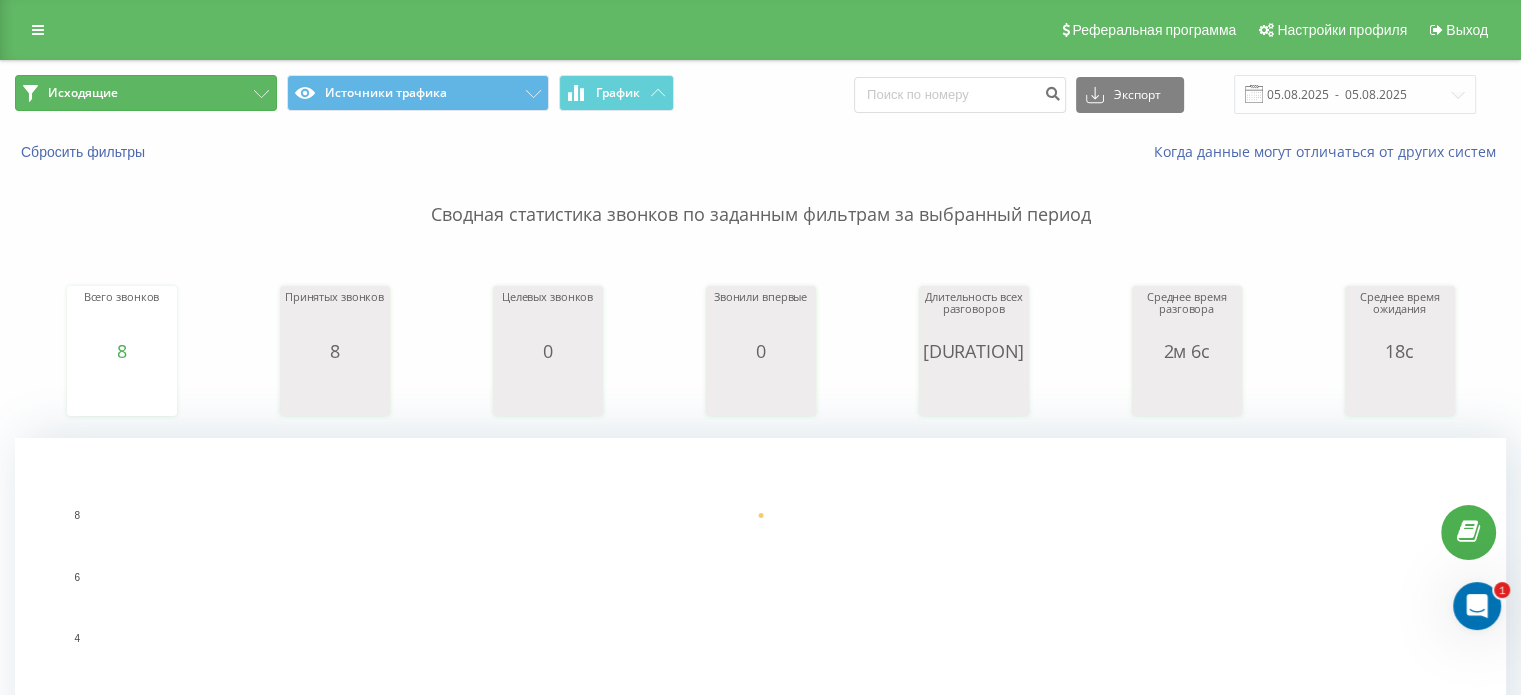 click on "Исходящие" at bounding box center [146, 93] 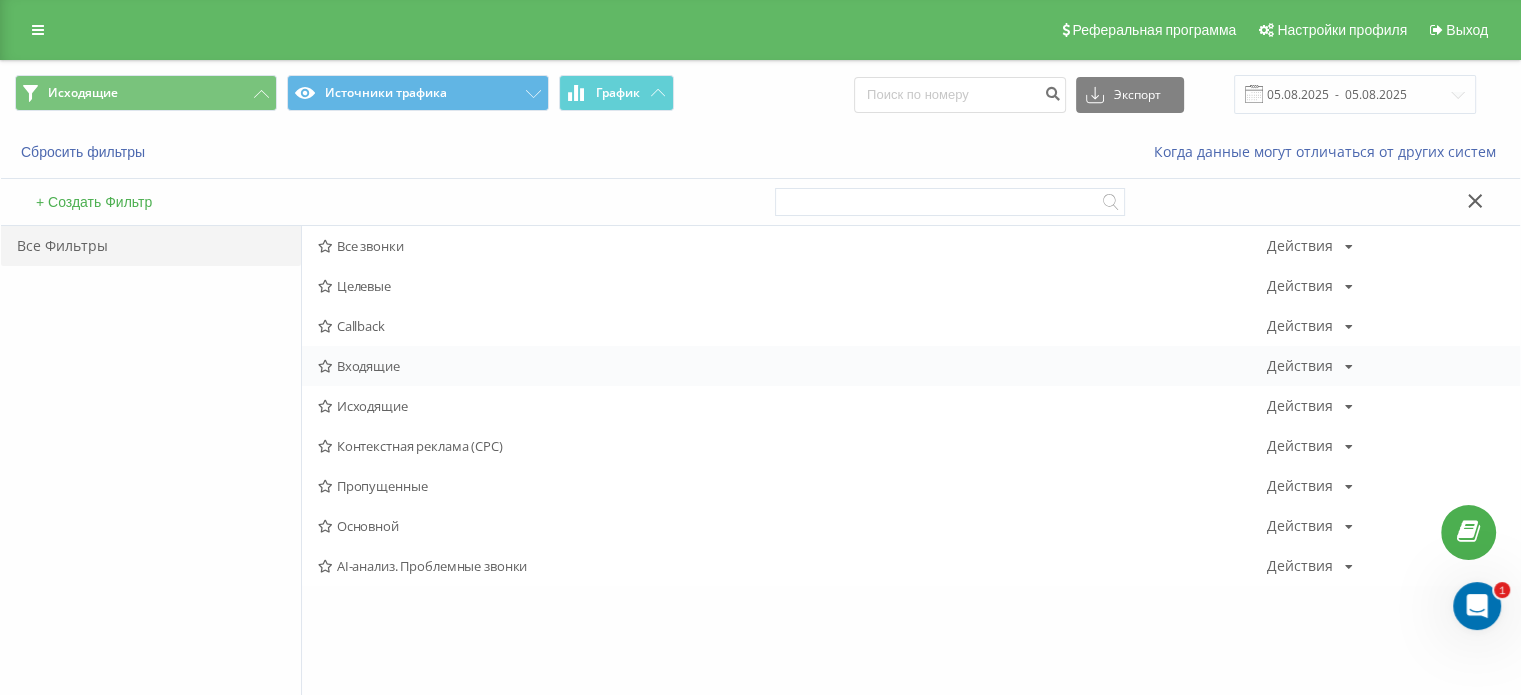 click on "Входящие" at bounding box center (792, 366) 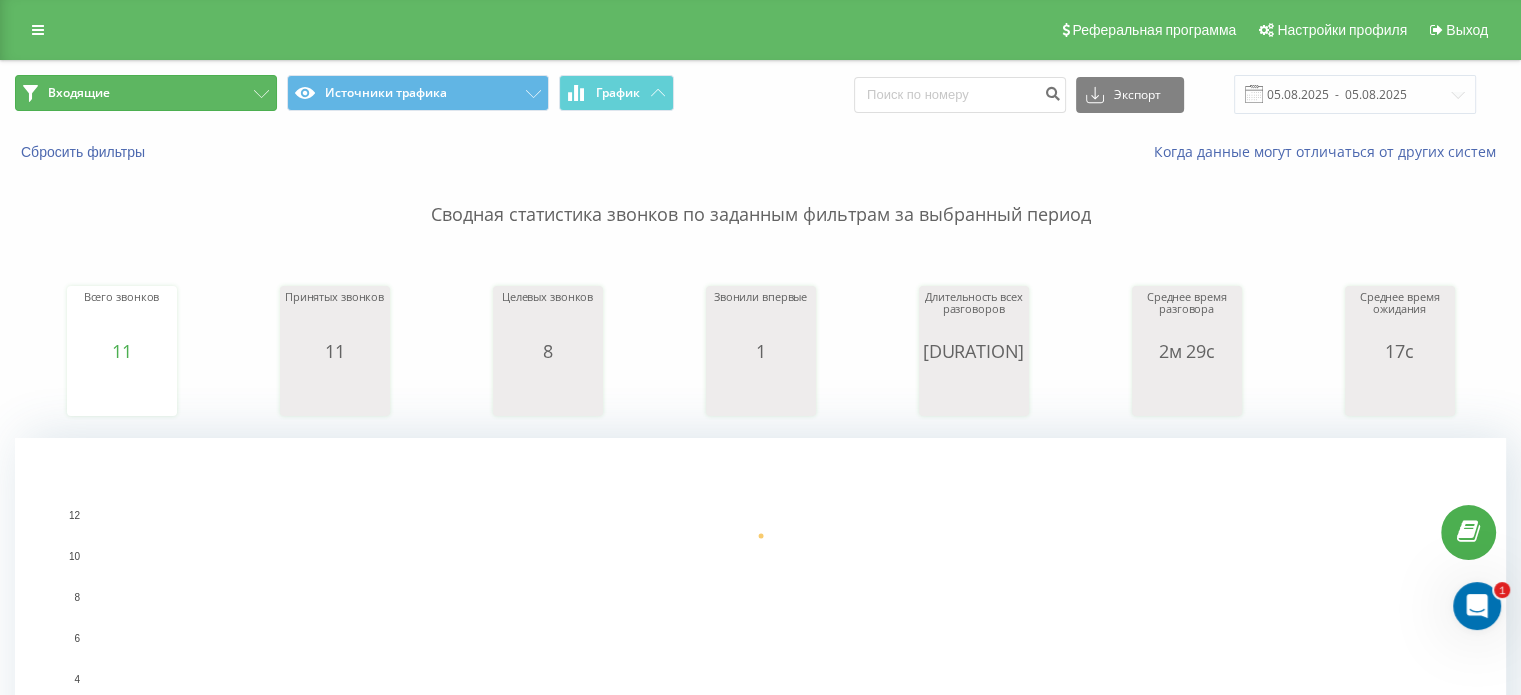click on "Входящие" at bounding box center [146, 93] 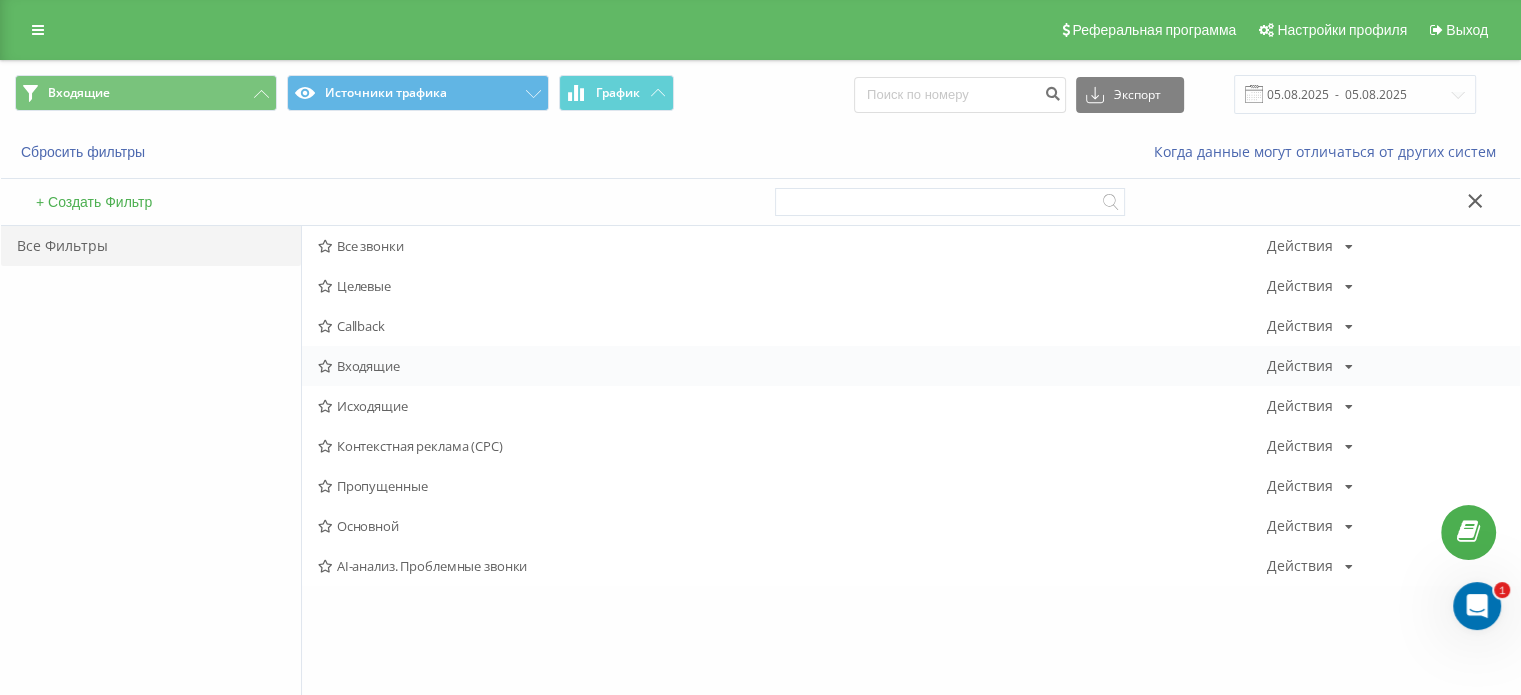 click on "Входящие" at bounding box center (792, 366) 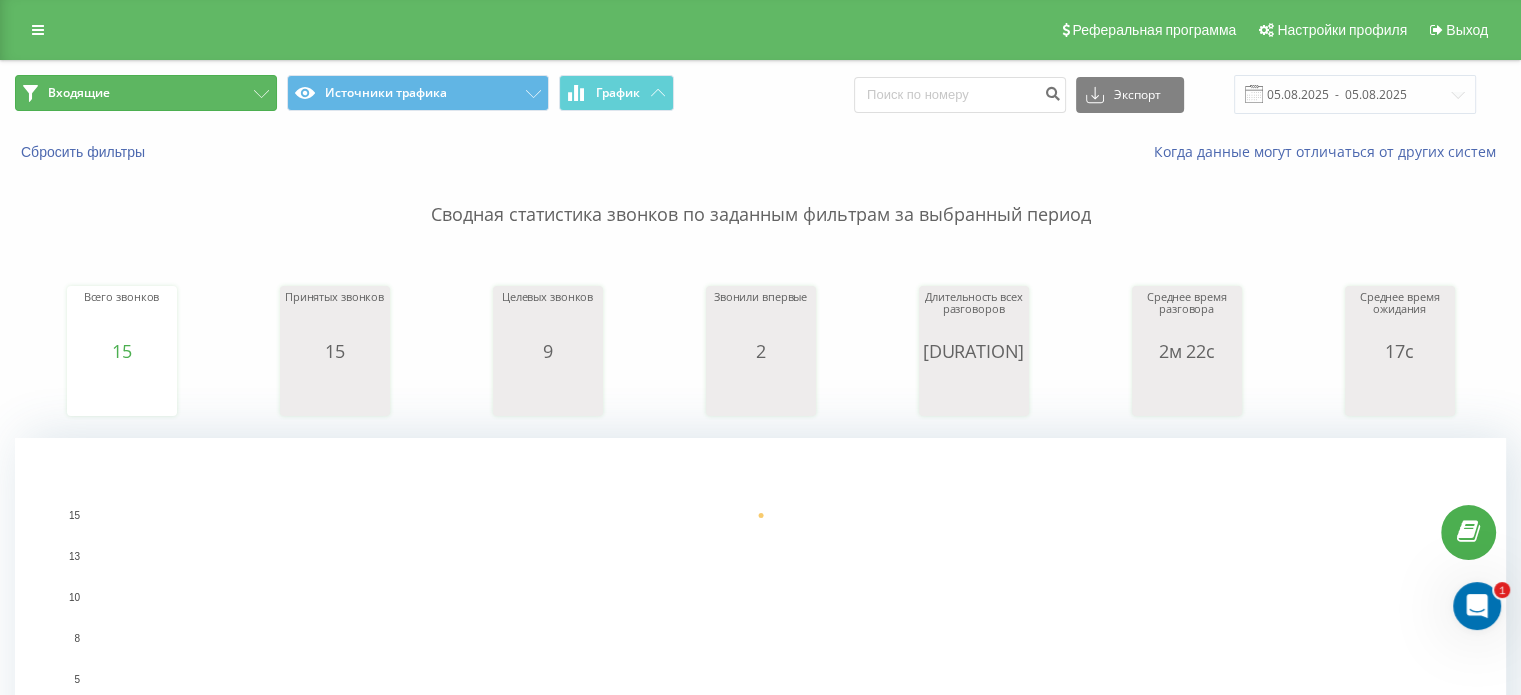 click on "Входящие" at bounding box center (146, 93) 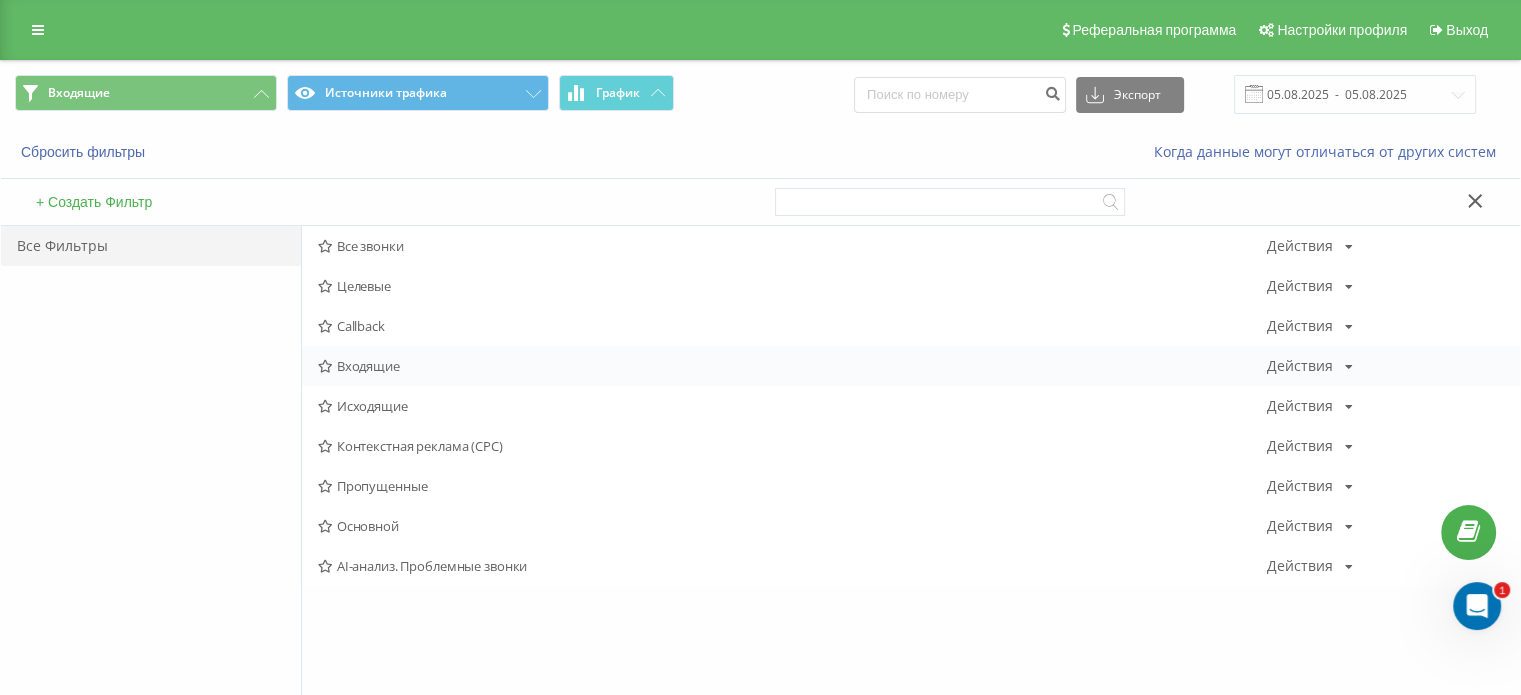 click on "Входящие" at bounding box center (792, 366) 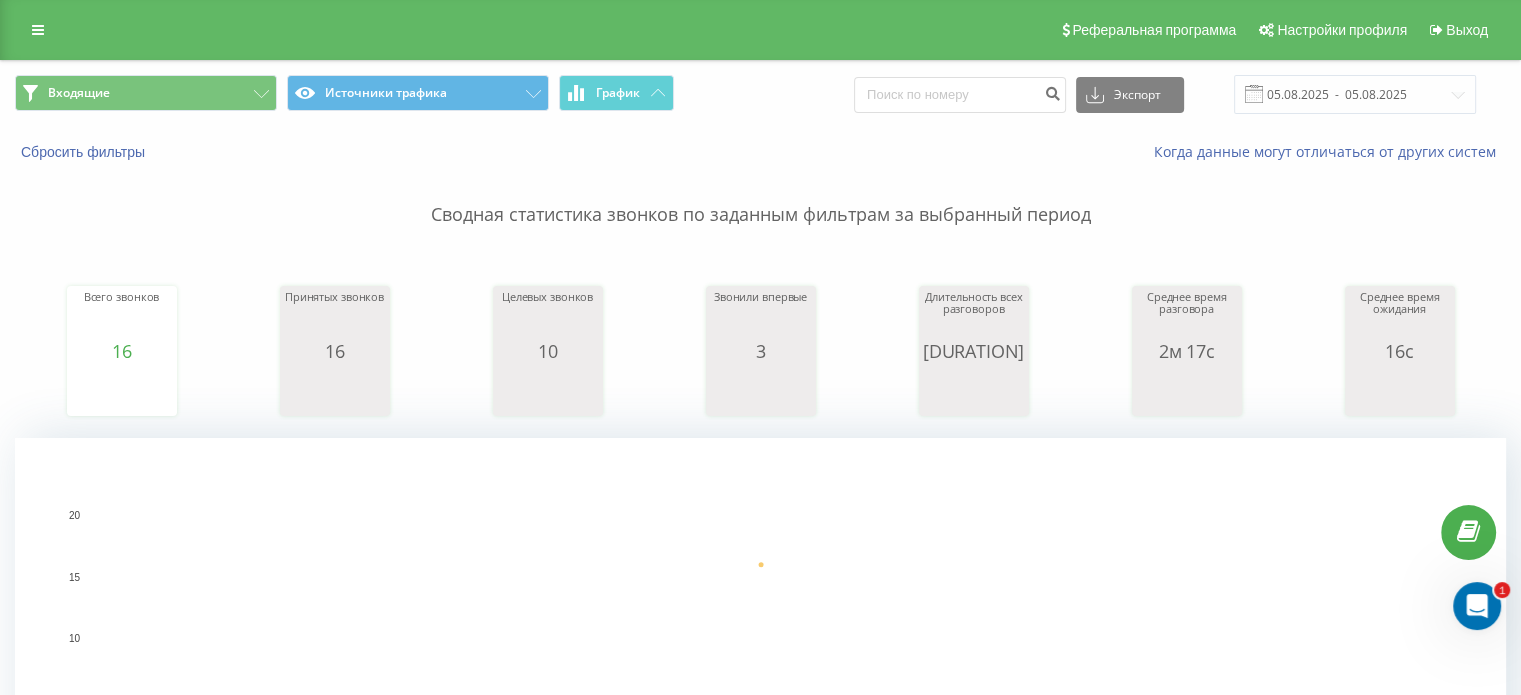 click on "Входящие Источники трафика График Экспорт .csv .xls .xlsx 05.08.2025  -  05.08.2025" at bounding box center (760, 94) 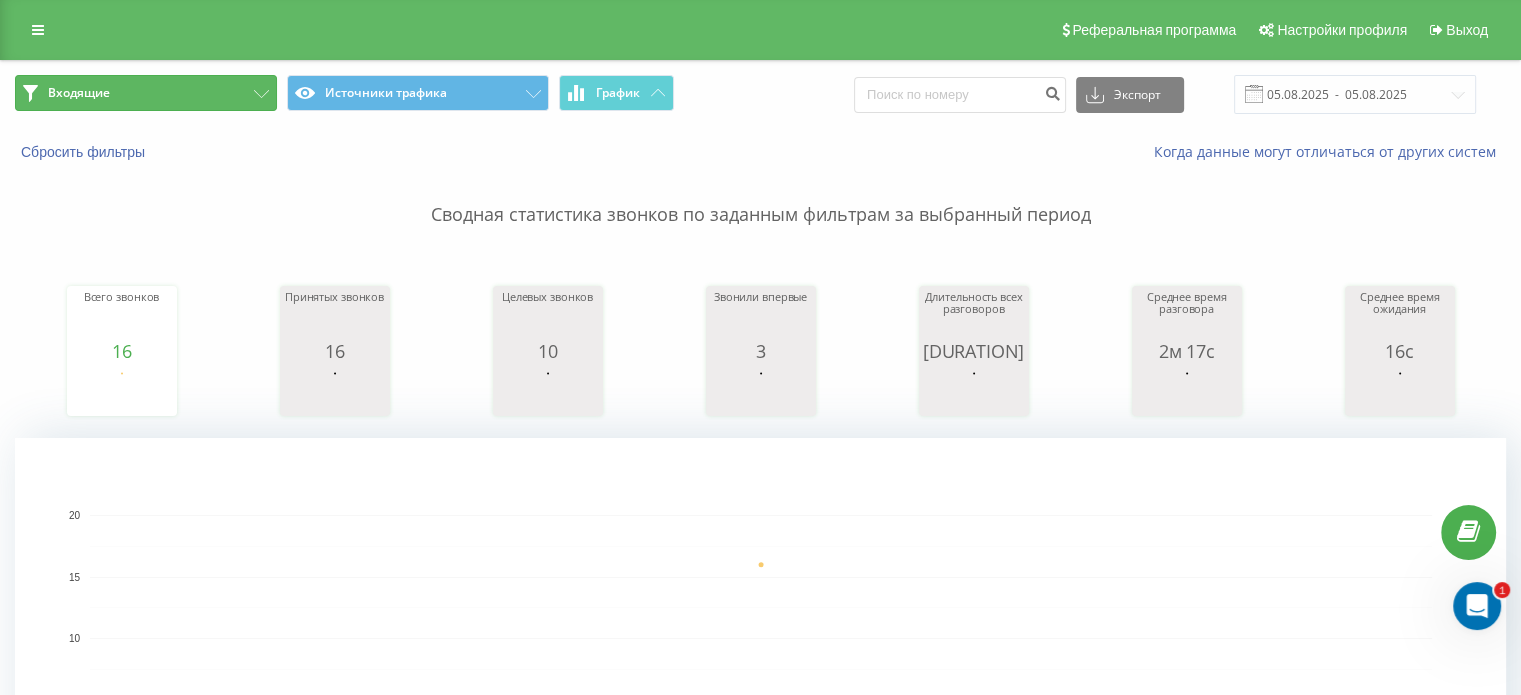 click on "Входящие" at bounding box center [146, 93] 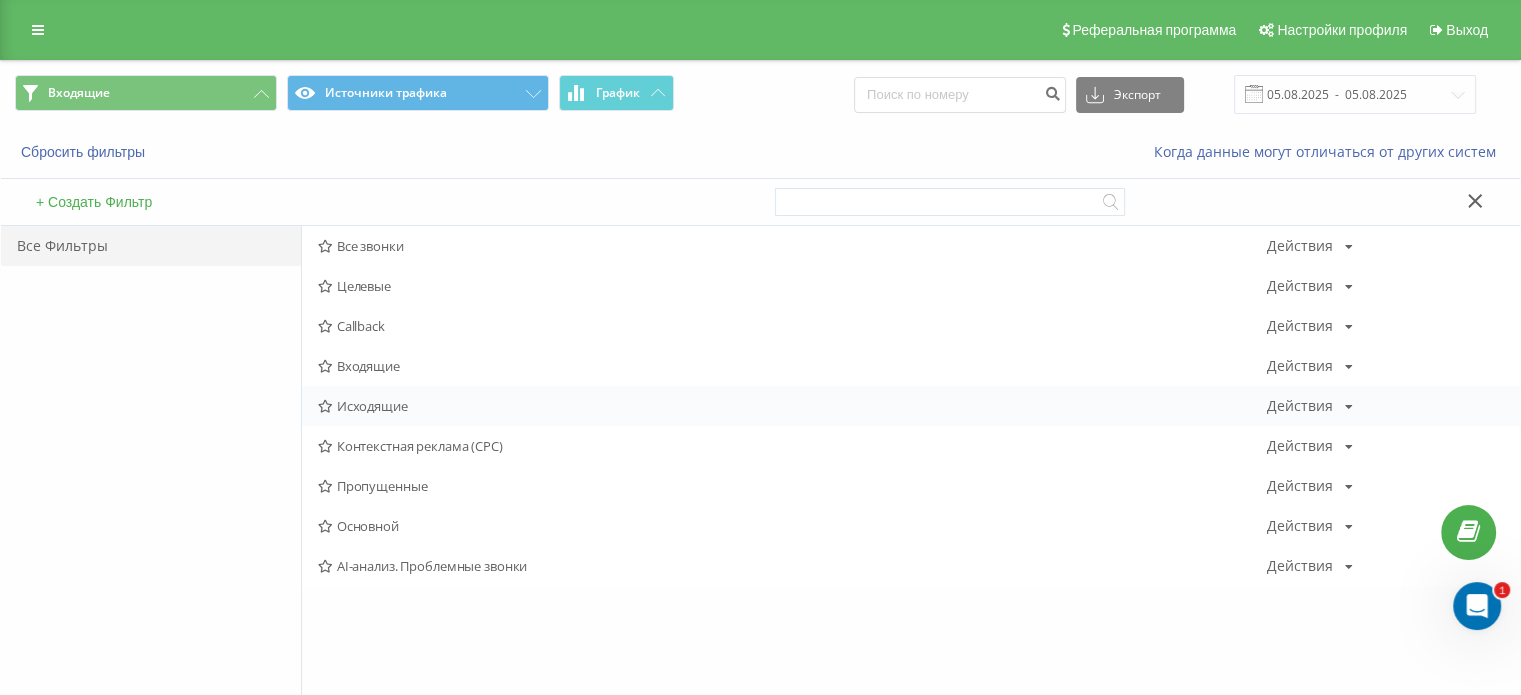 click on "Исходящие" at bounding box center [792, 406] 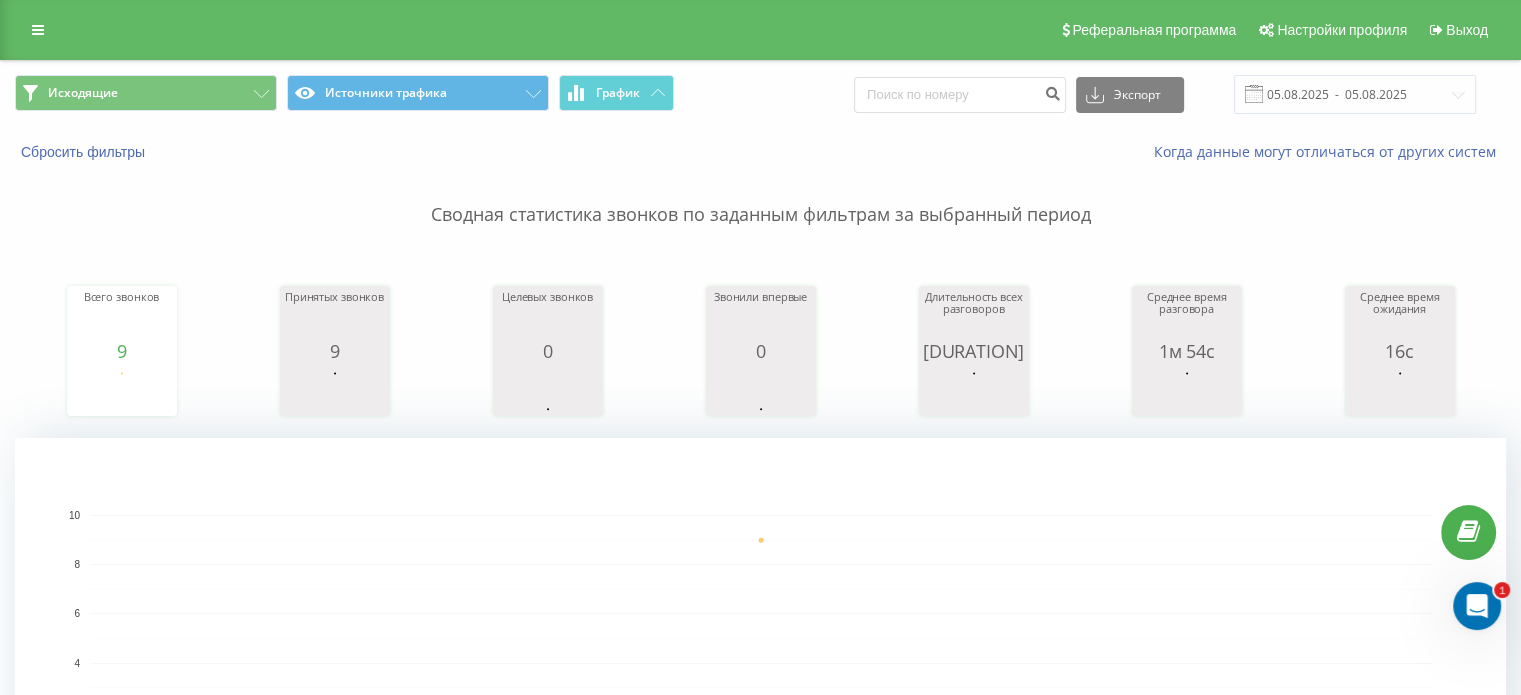 click 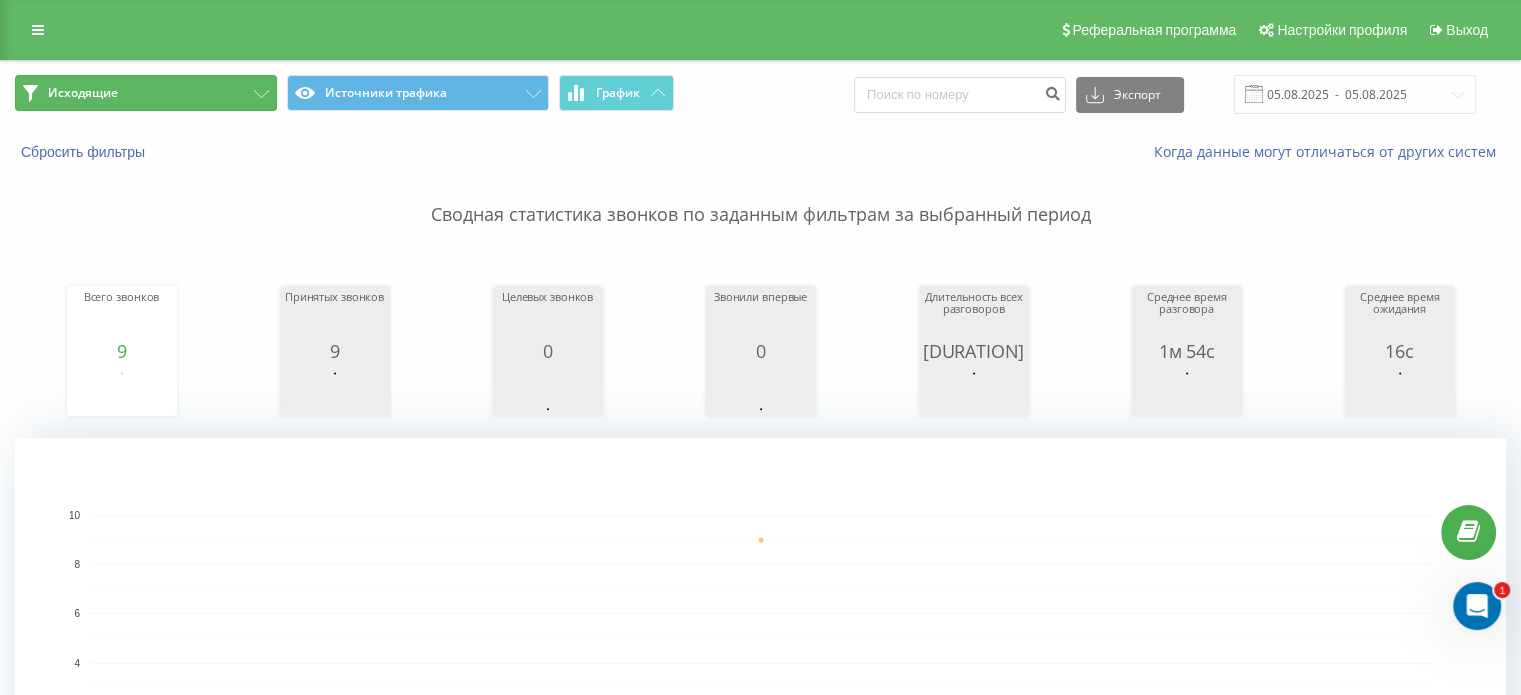 click on "Исходящие" at bounding box center (83, 93) 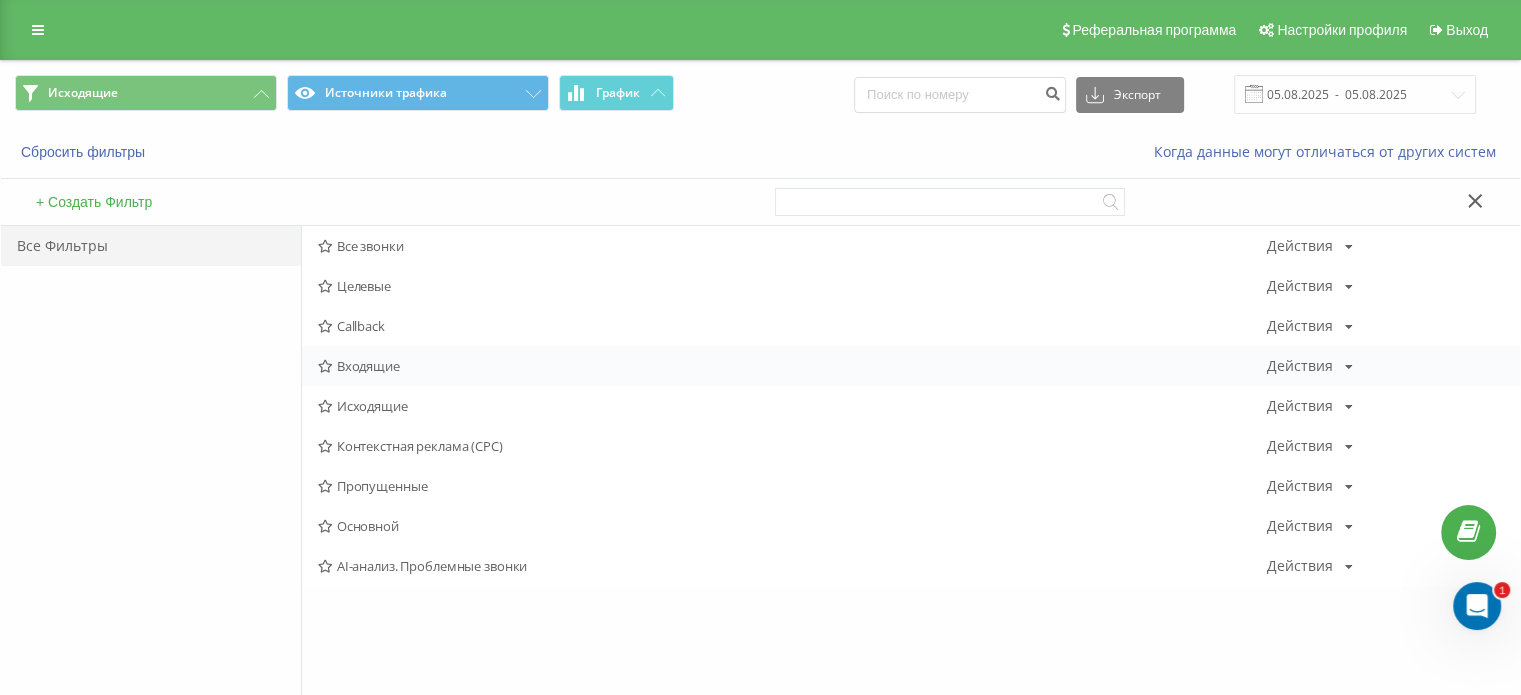 click on "Входящие Действия Редактировать Копировать Удалить По умолчанию Поделиться" at bounding box center (911, 366) 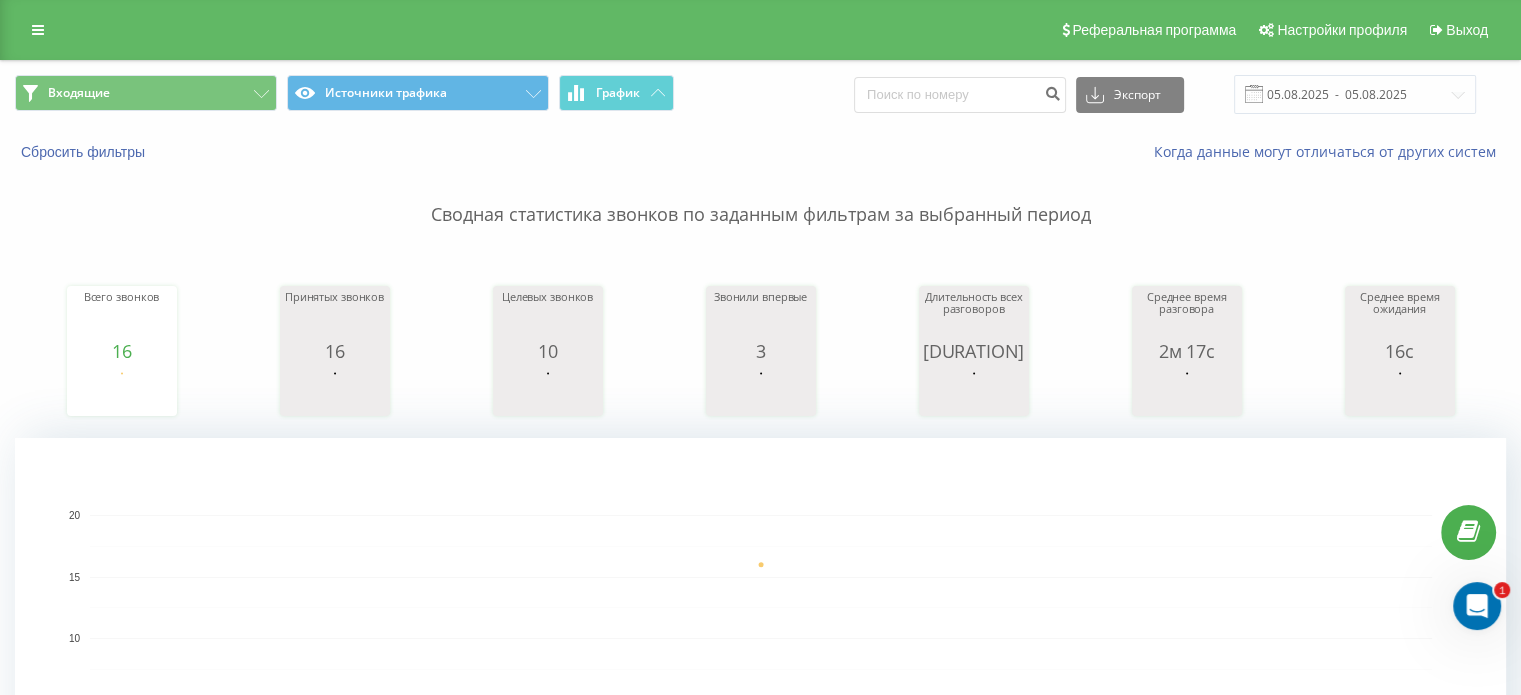 click on "Входящие Источники трафика График Экспорт .csv .xls .xlsx 05.08.2025  -  05.08.2025" at bounding box center (760, 94) 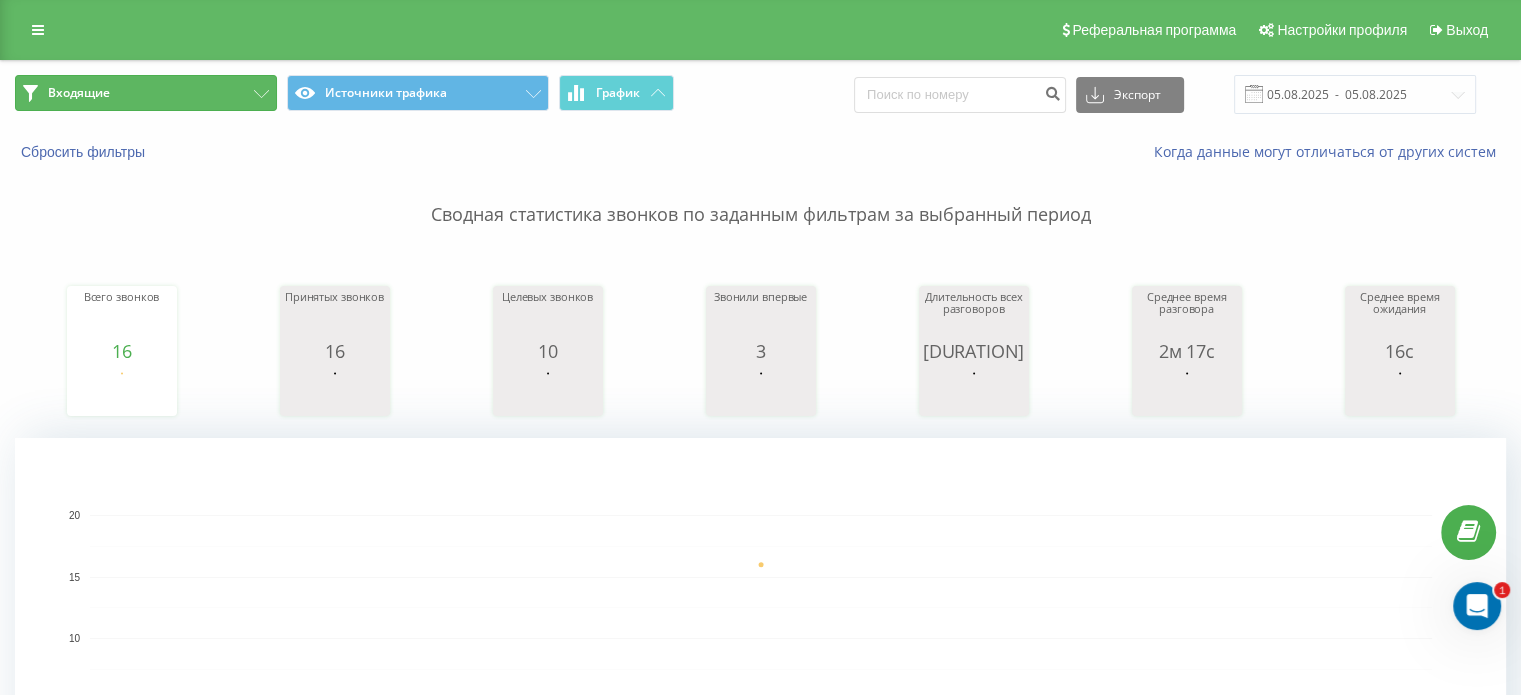 click on "Входящие" at bounding box center [146, 93] 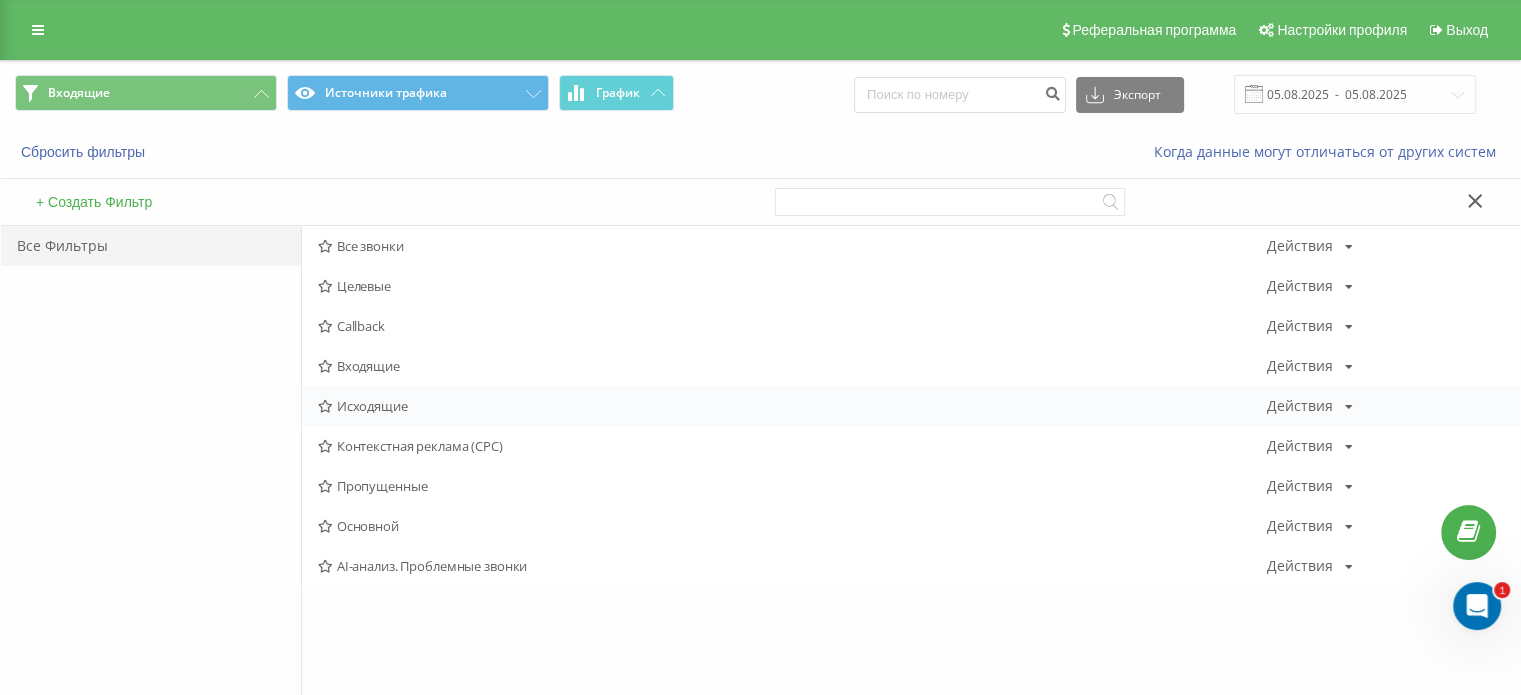 click on "Исходящие" at bounding box center [792, 406] 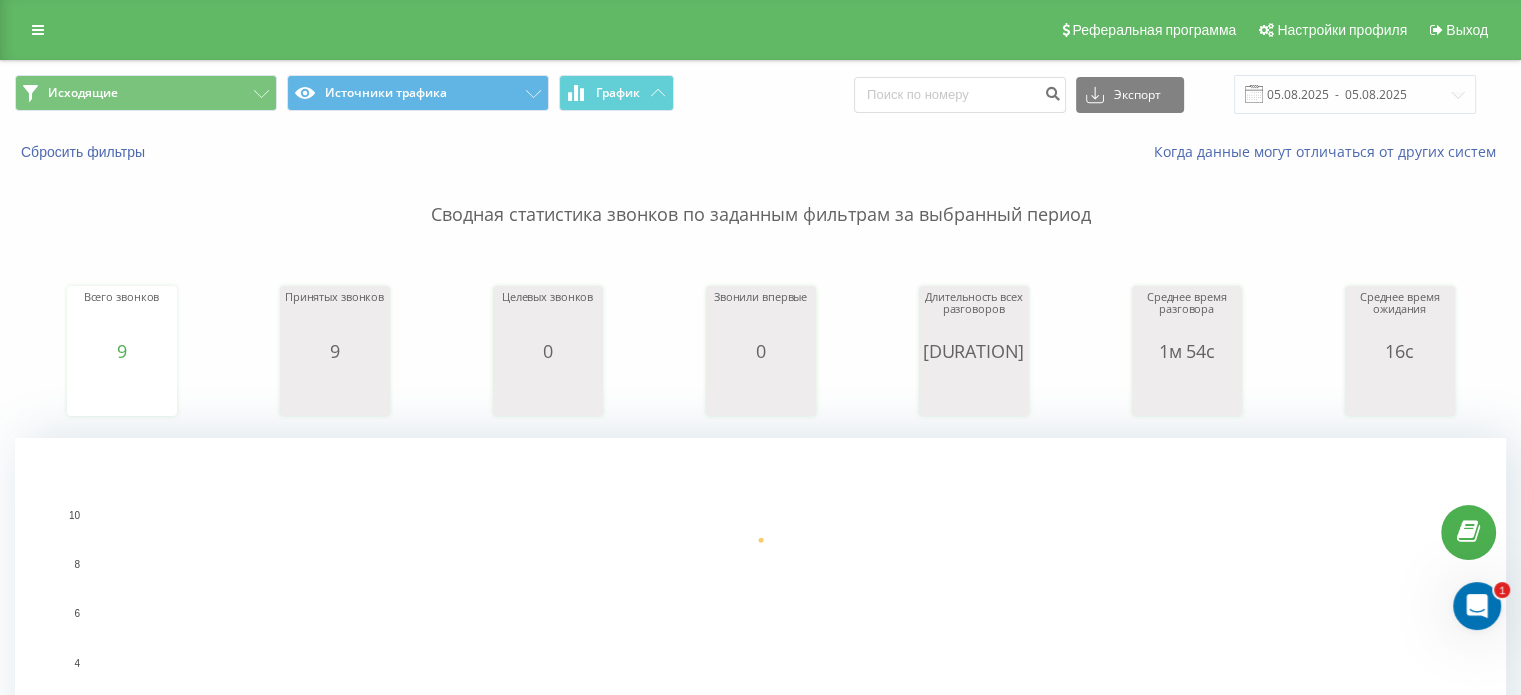 click 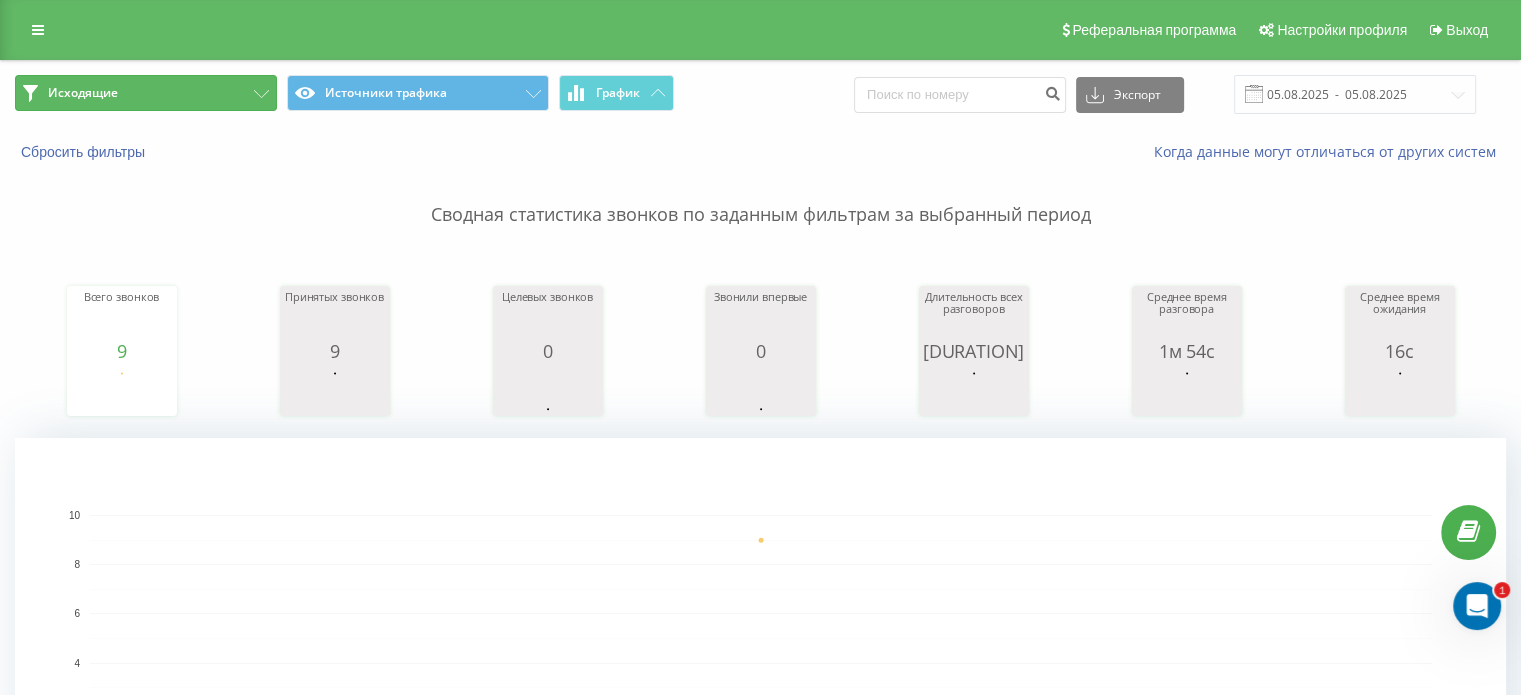 click on "Исходящие" at bounding box center (146, 93) 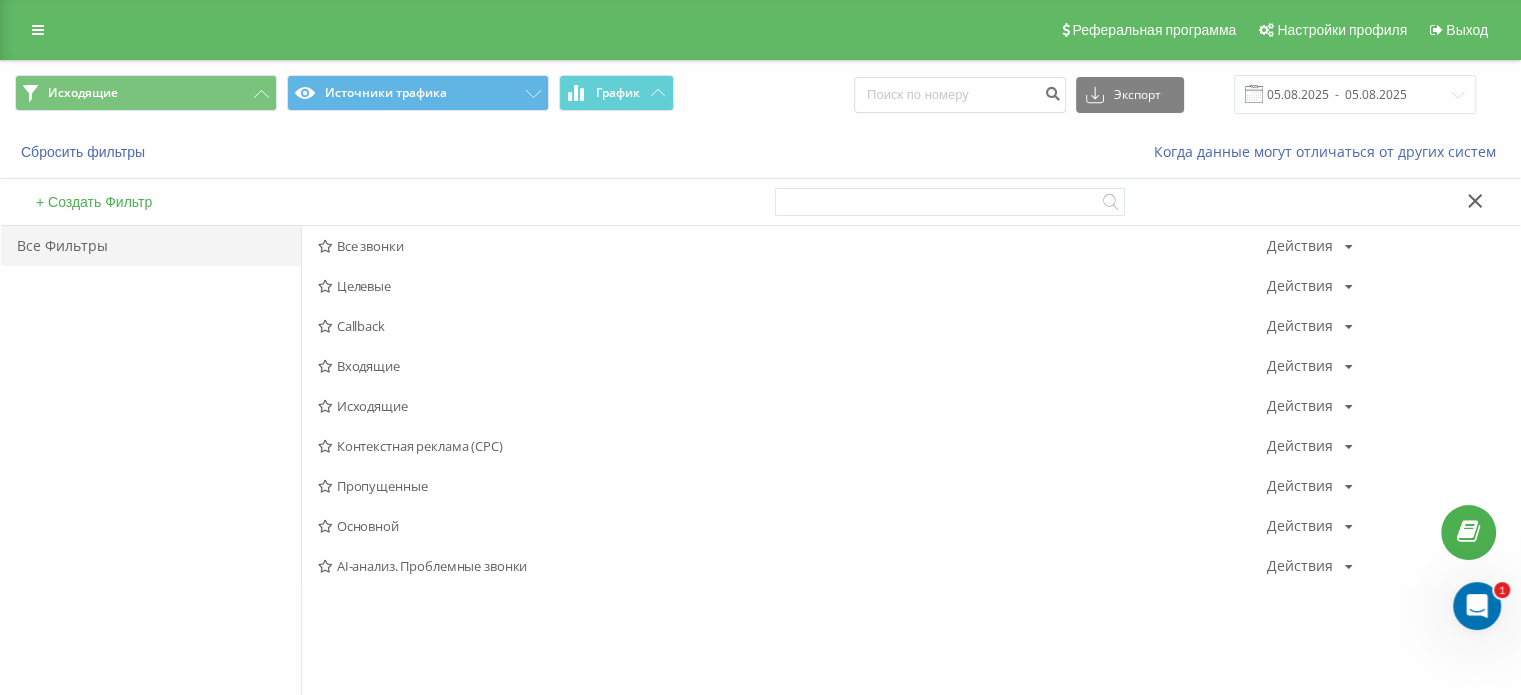 click on "Исходящие" at bounding box center [792, 406] 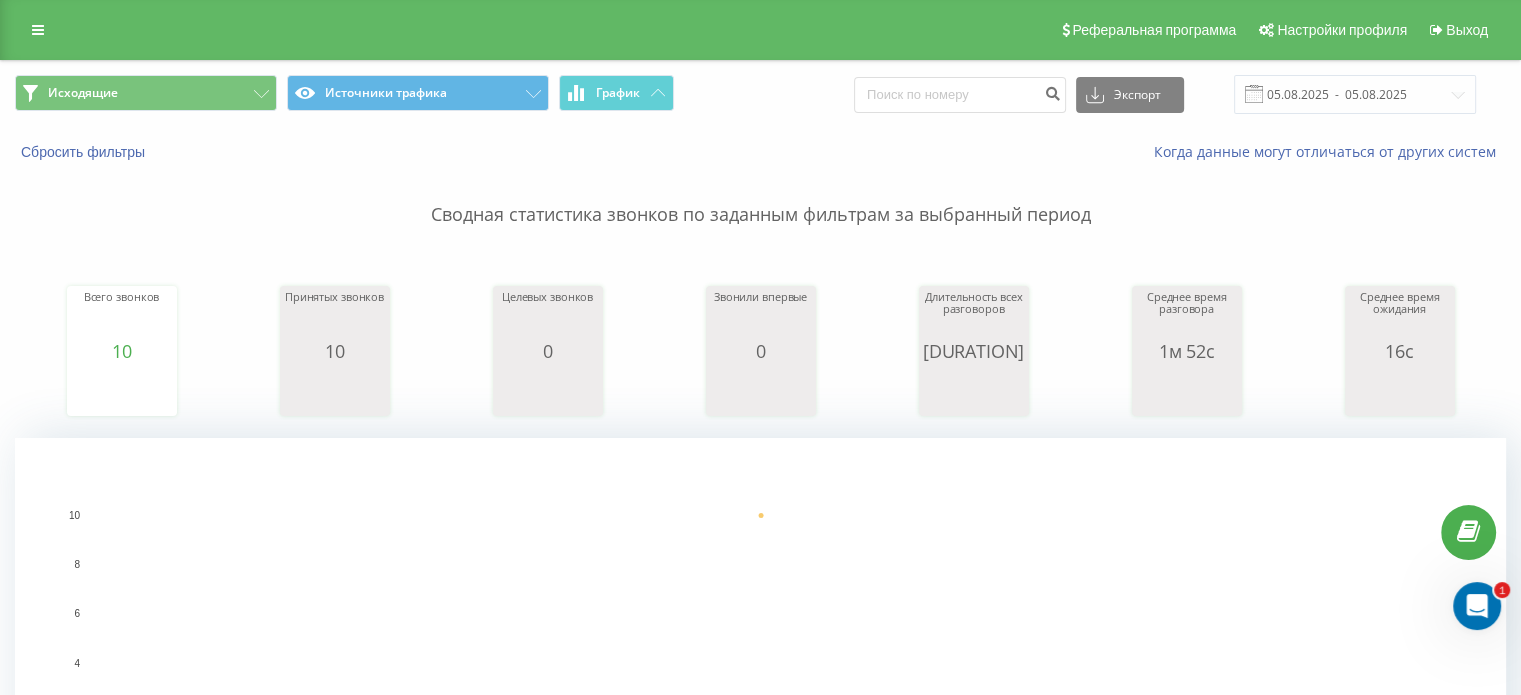 click on "Исходящие Источники трафика График Экспорт .csv .xls .xlsx 05.08.2025  -  05.08.2025" at bounding box center (760, 94) 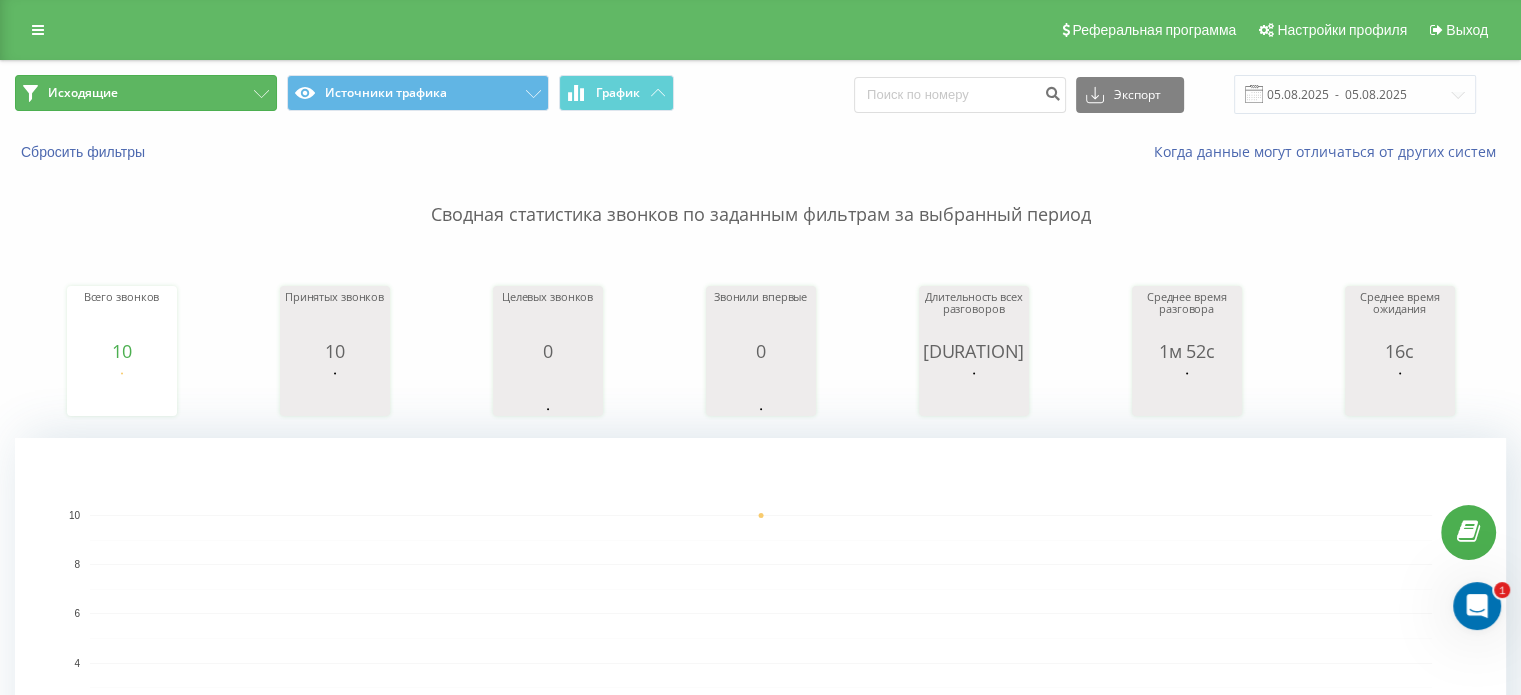 click on "Исходящие" at bounding box center (146, 93) 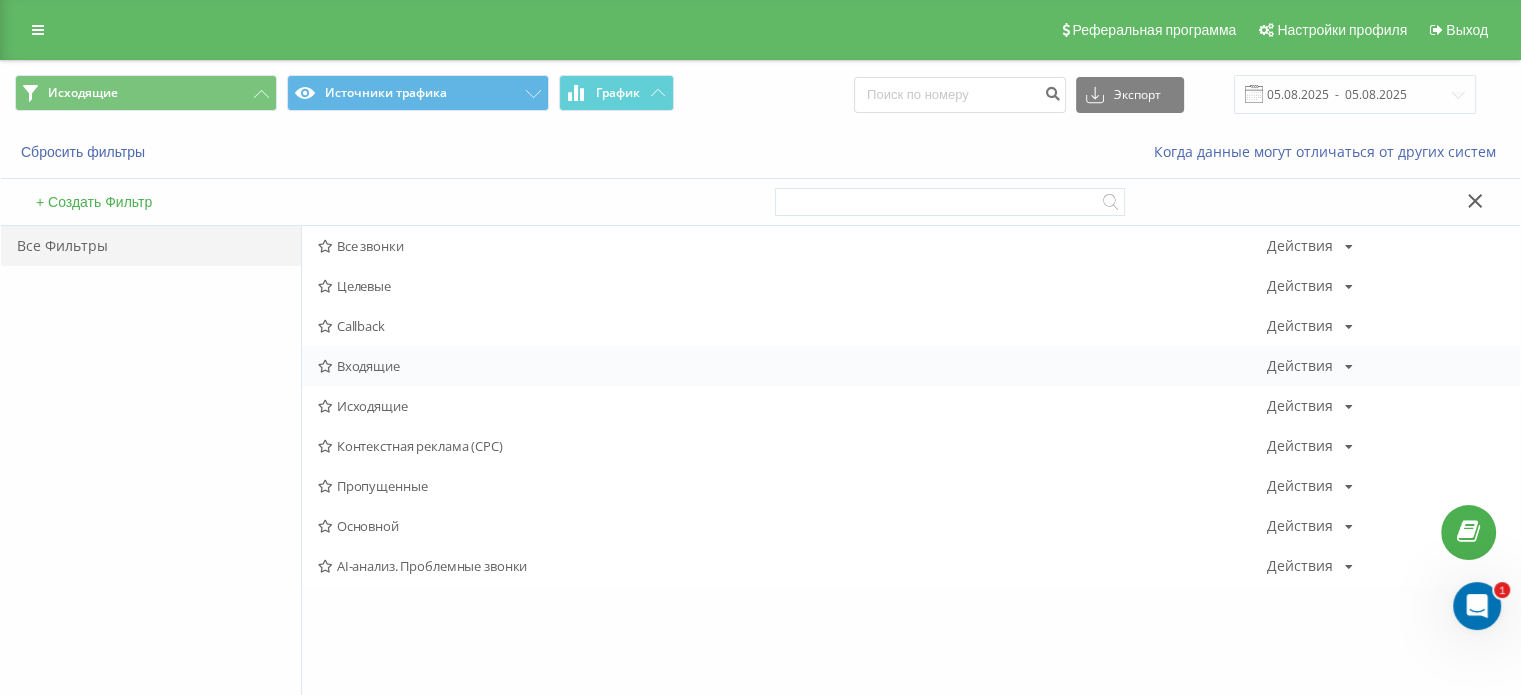 click on "Входящие" at bounding box center (792, 366) 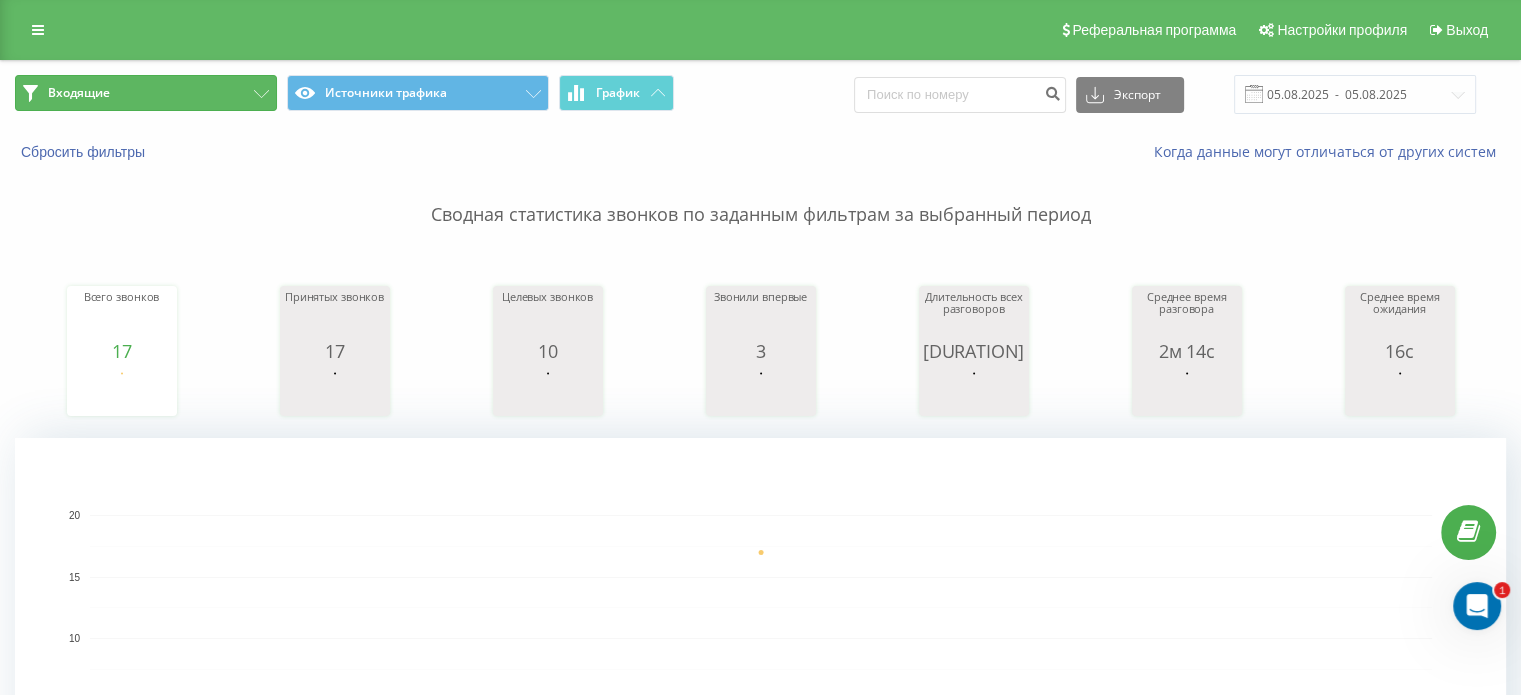 click on "Входящие" at bounding box center (146, 93) 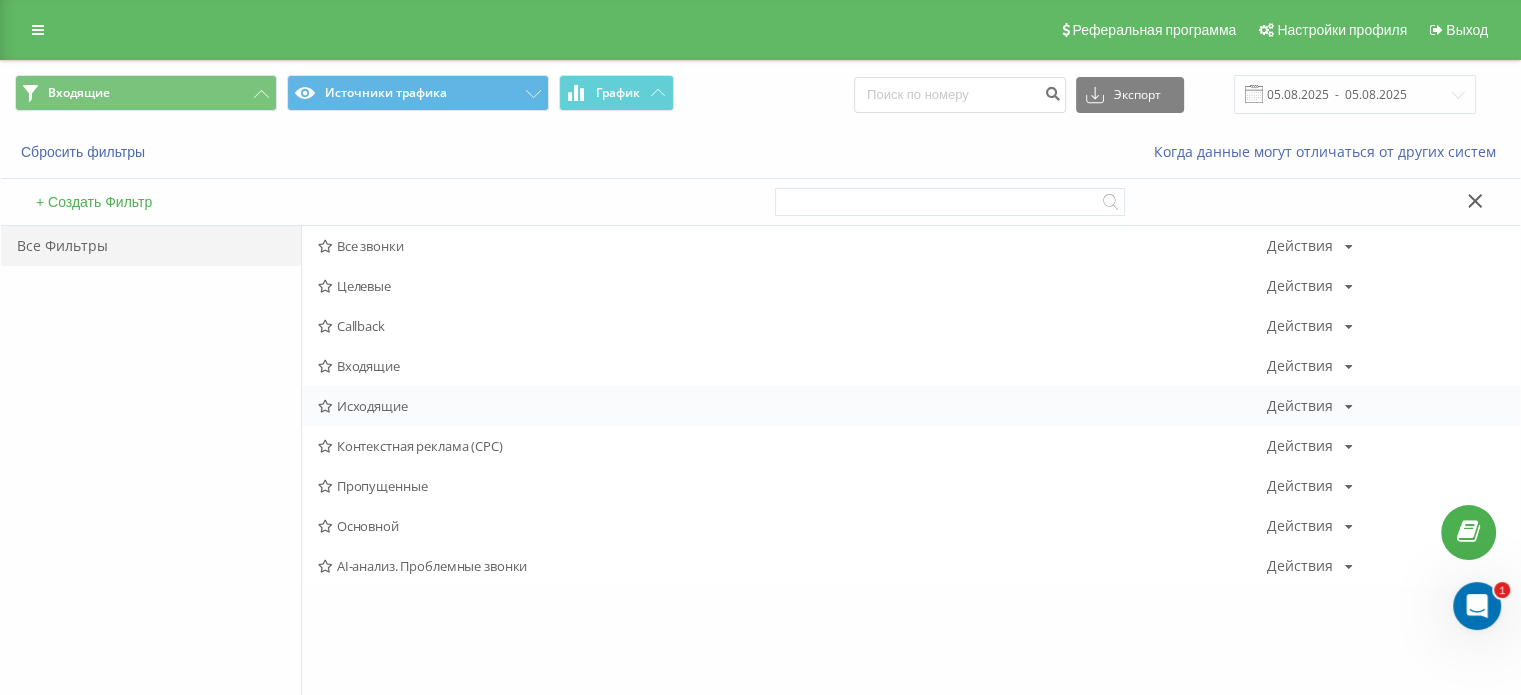 click on "Исходящие Действия Редактировать Копировать Удалить По умолчанию Поделиться" at bounding box center (911, 406) 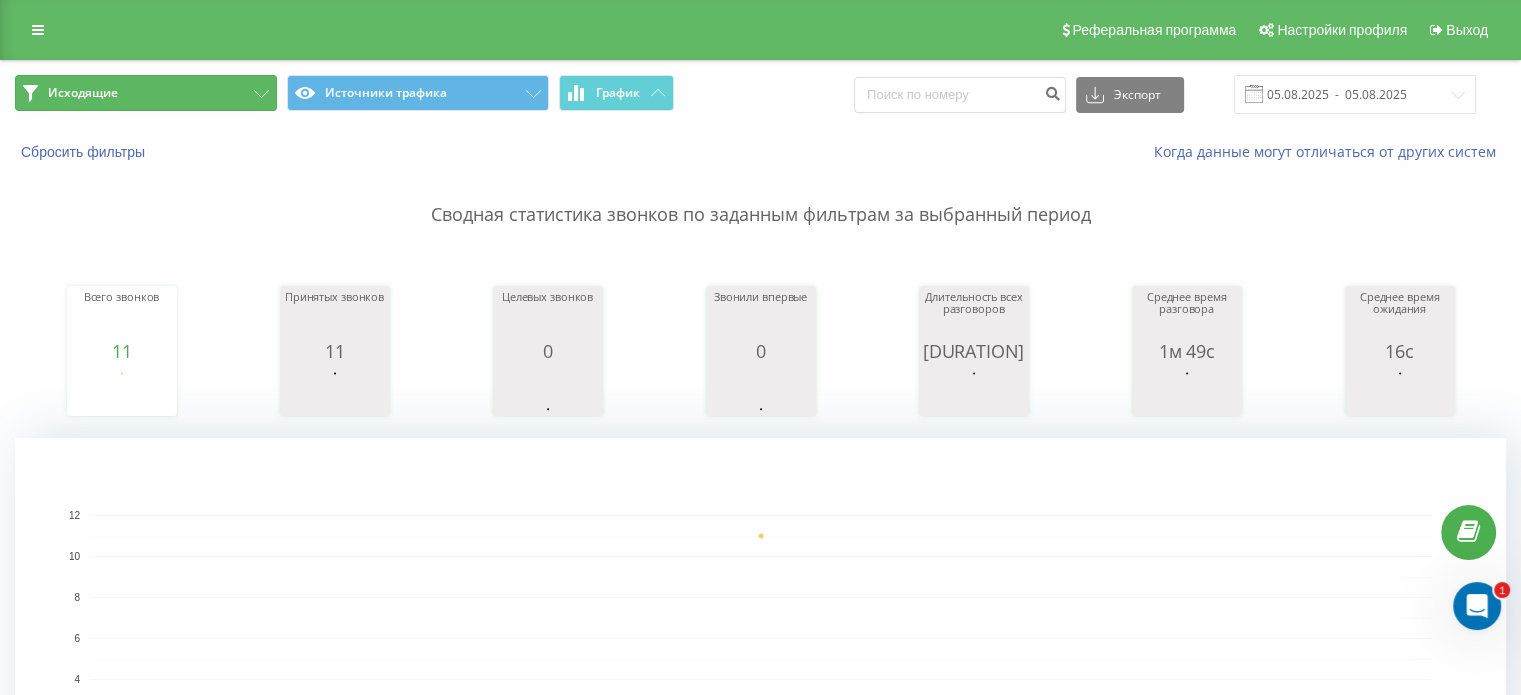 click on "Исходящие" at bounding box center [146, 93] 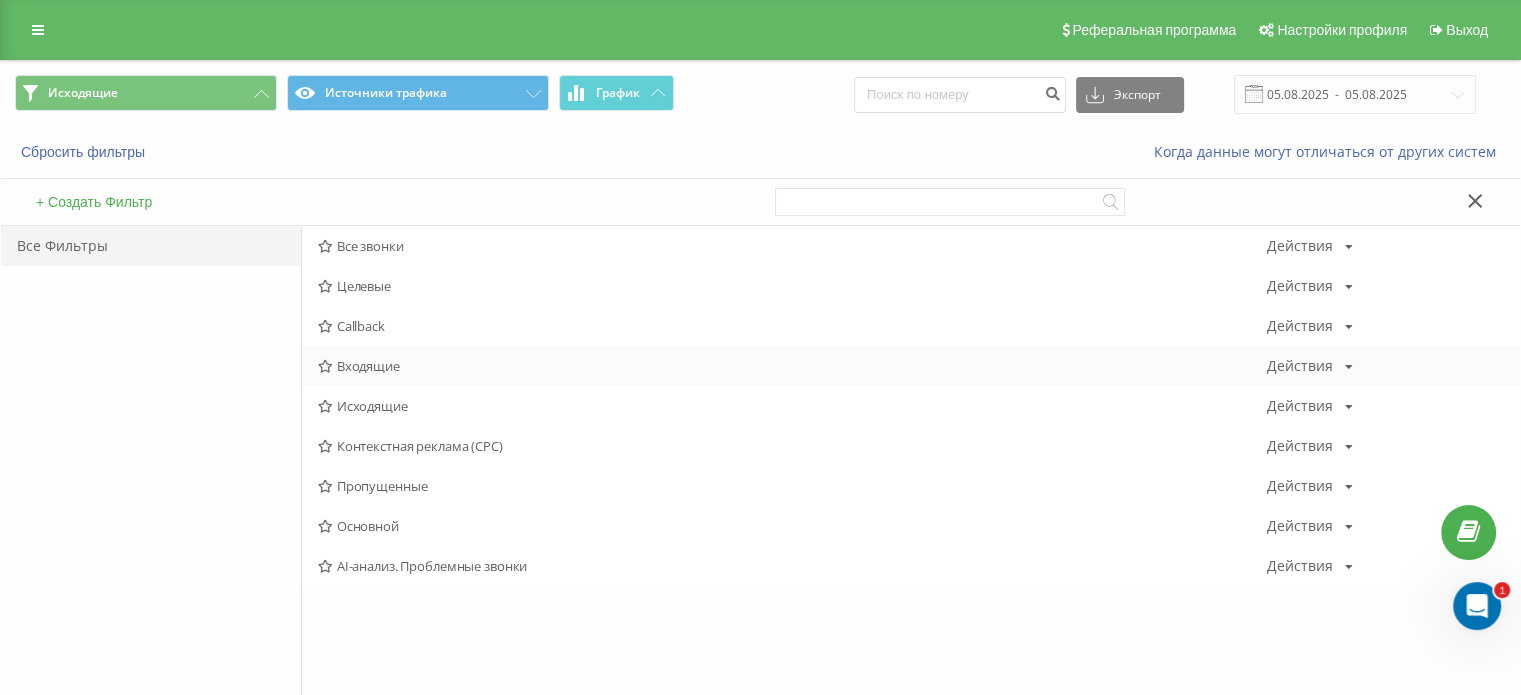 click on "Входящие" at bounding box center (792, 366) 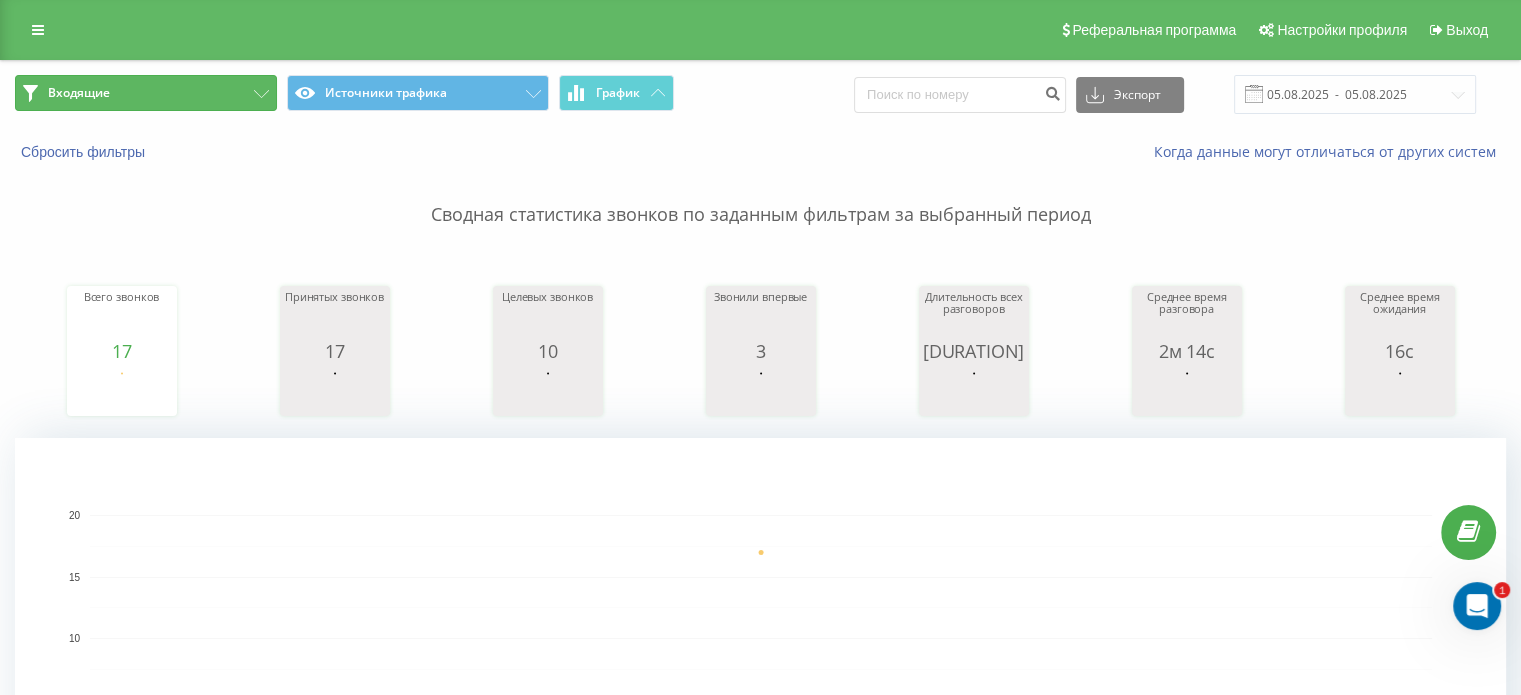 click on "Входящие" at bounding box center [146, 93] 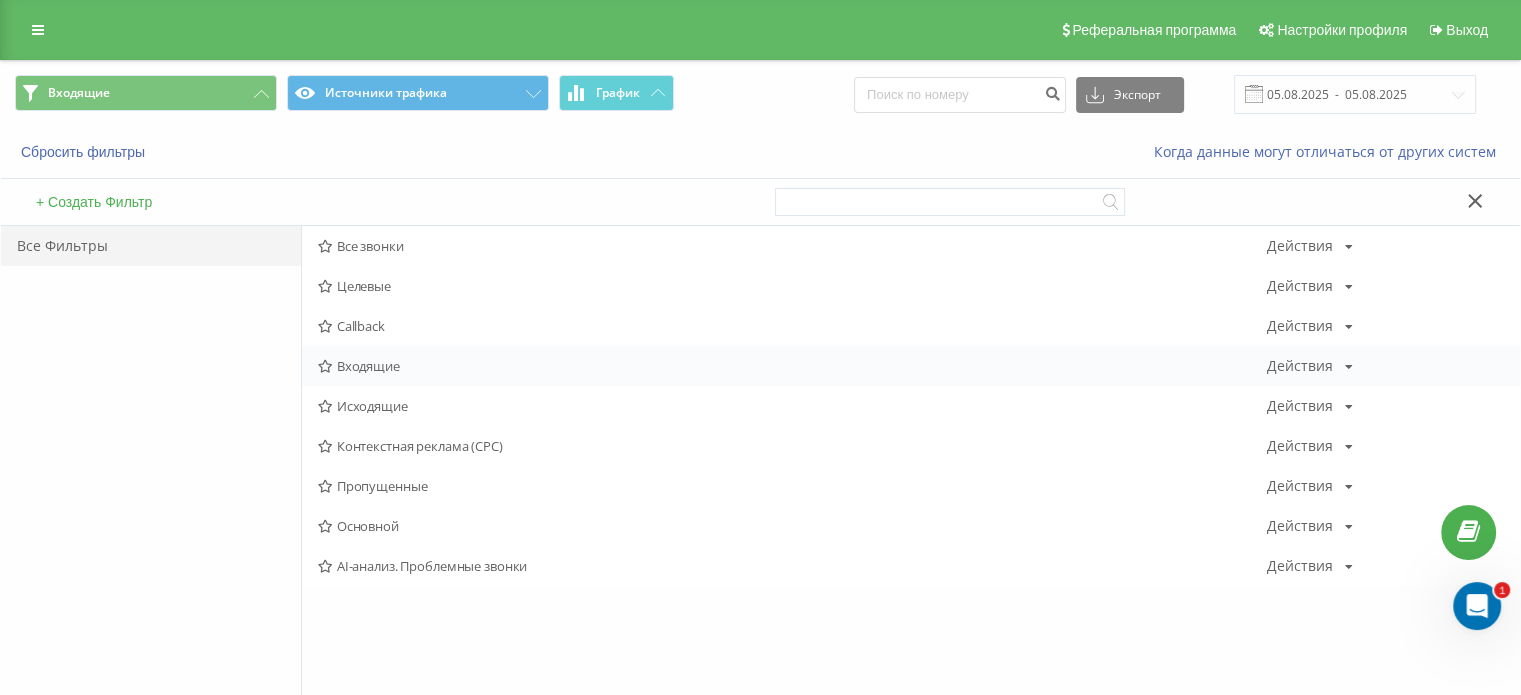 click on "Входящие" at bounding box center [792, 366] 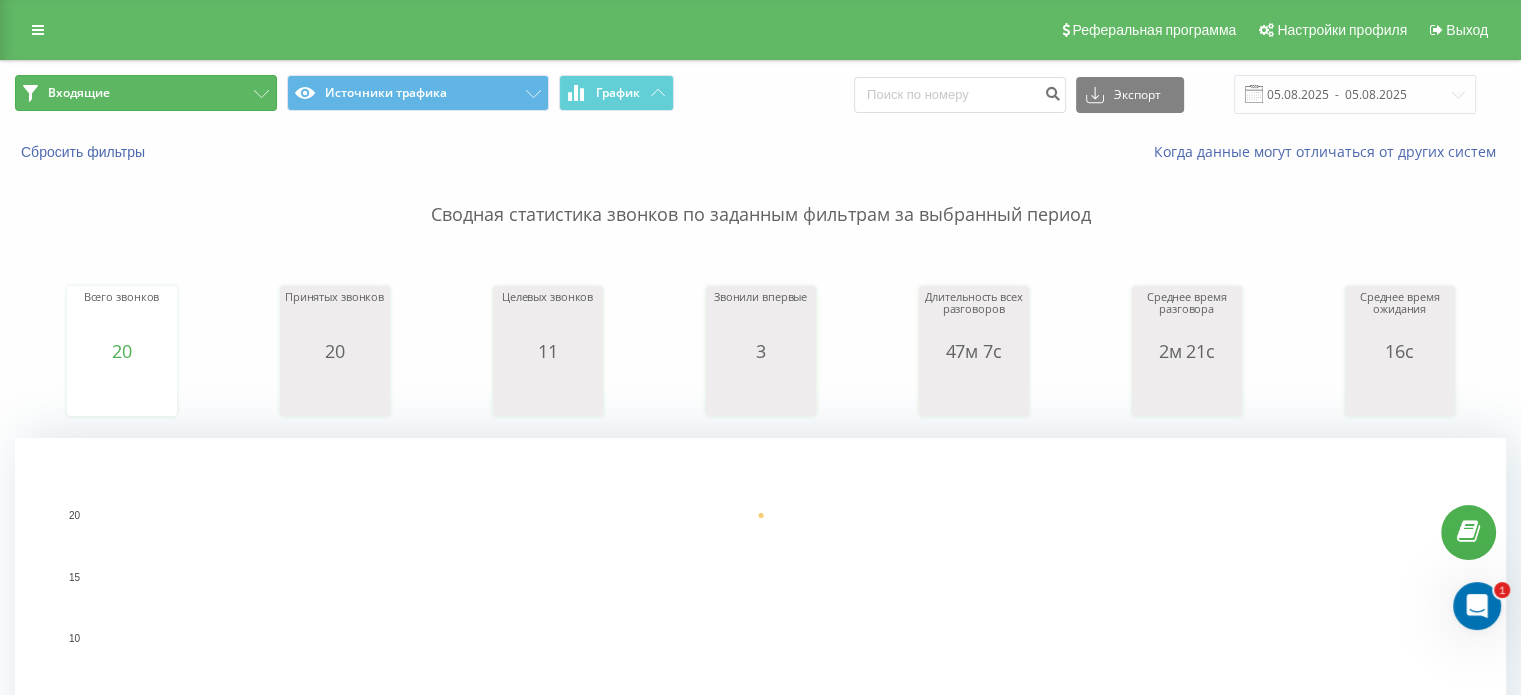 click on "Входящие" at bounding box center (146, 93) 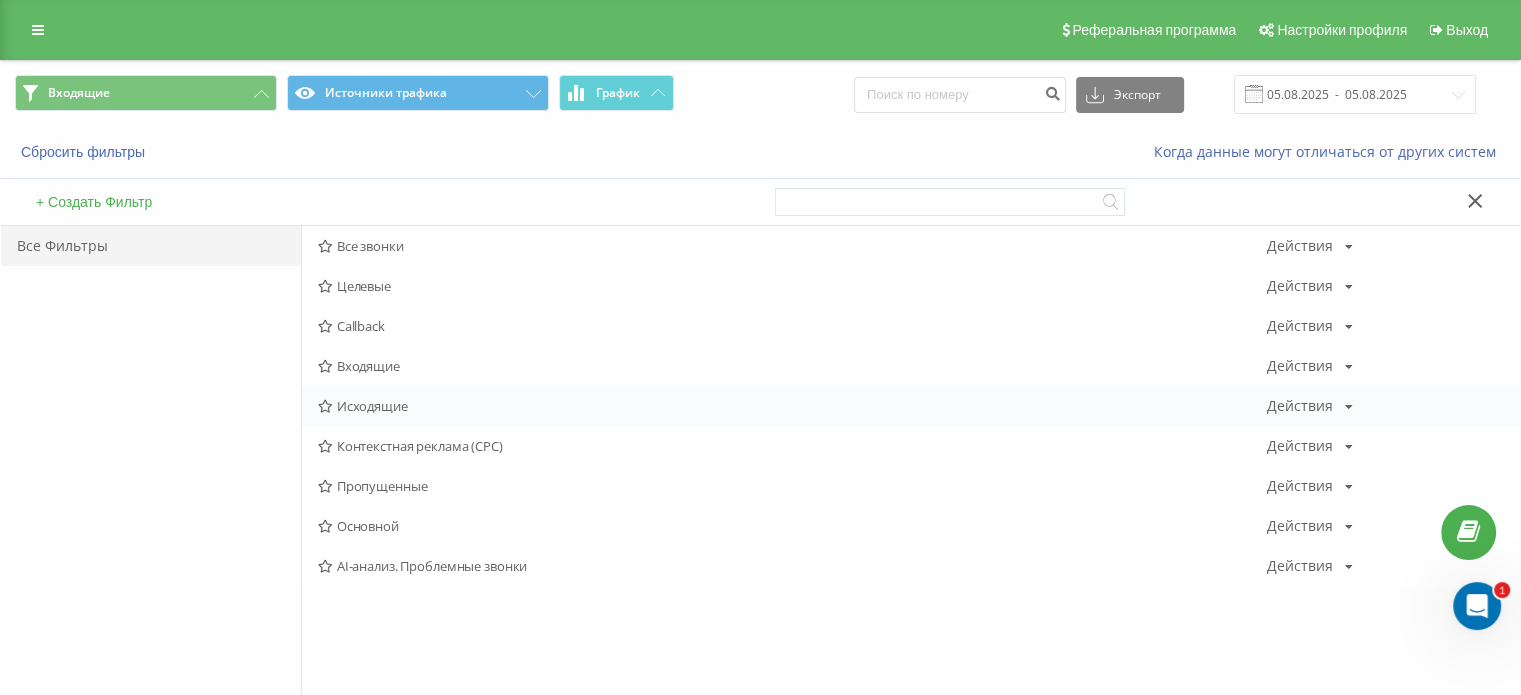 click on "Исходящие" at bounding box center (792, 406) 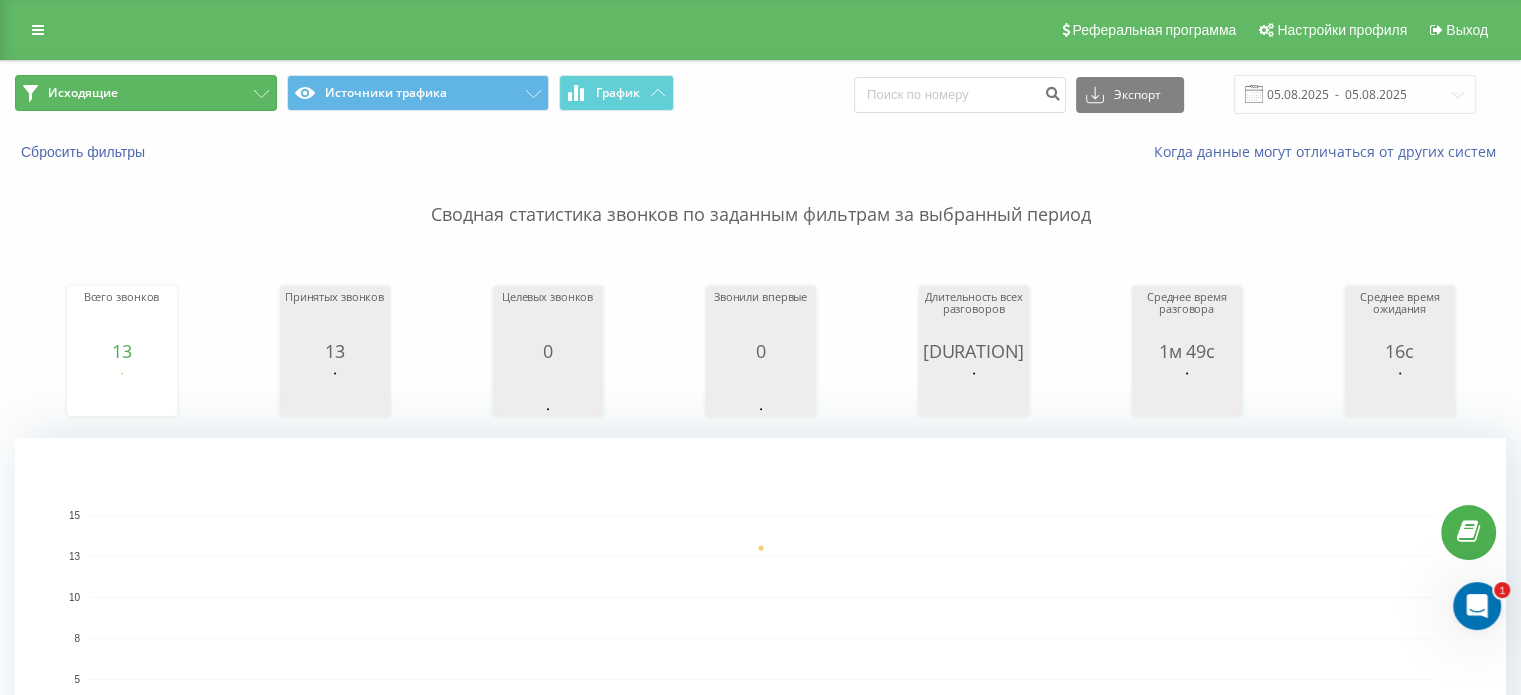 click on "Исходящие" at bounding box center [146, 93] 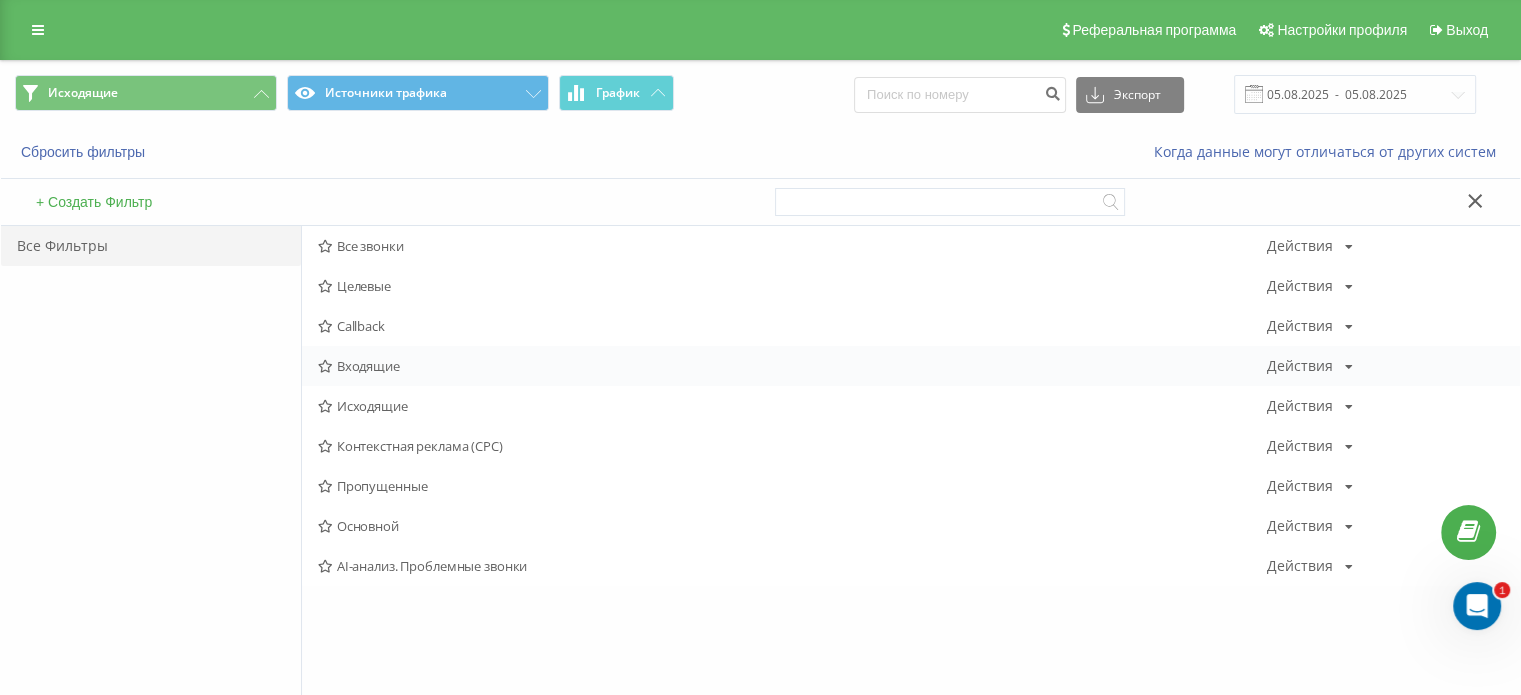 click on "Входящие Действия Редактировать Копировать Удалить По умолчанию Поделиться" at bounding box center (911, 366) 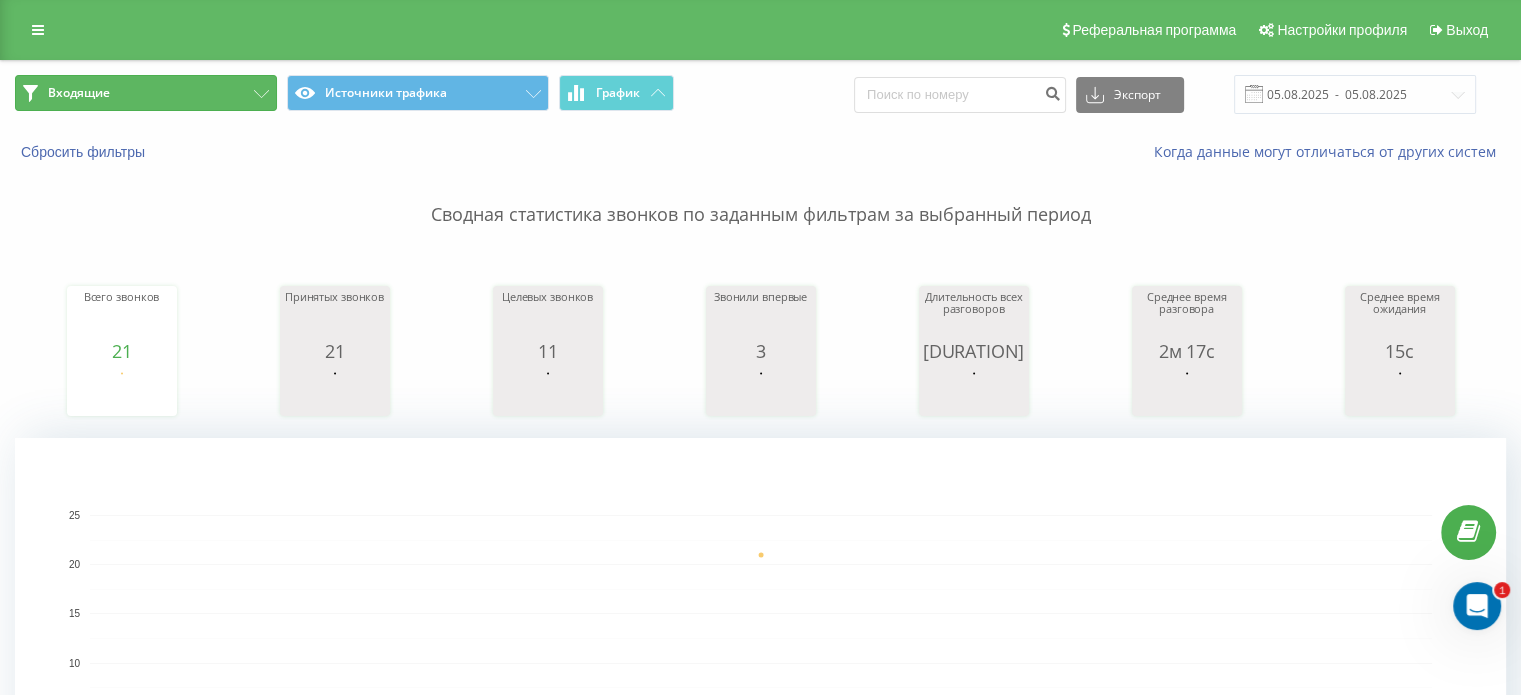 click on "Входящие" at bounding box center [146, 93] 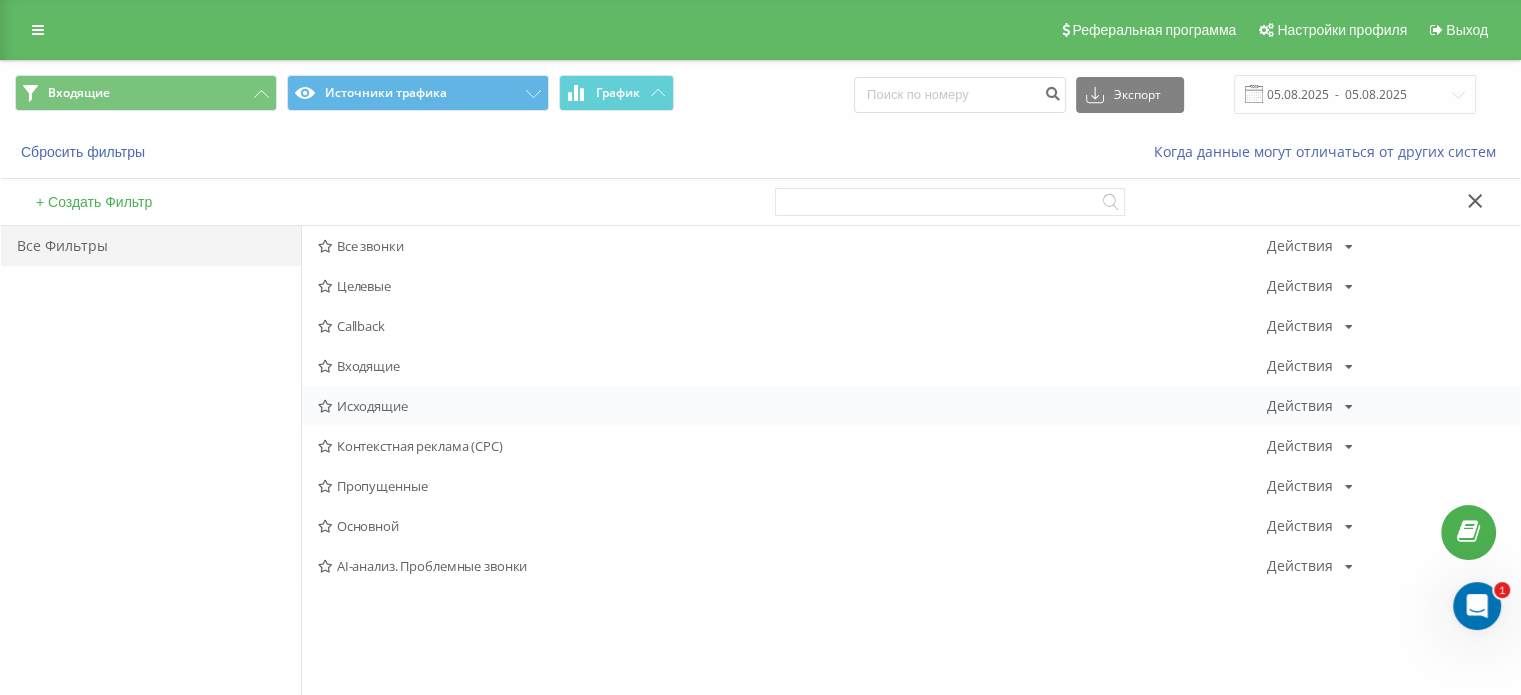 click on "Исходящие" at bounding box center (792, 406) 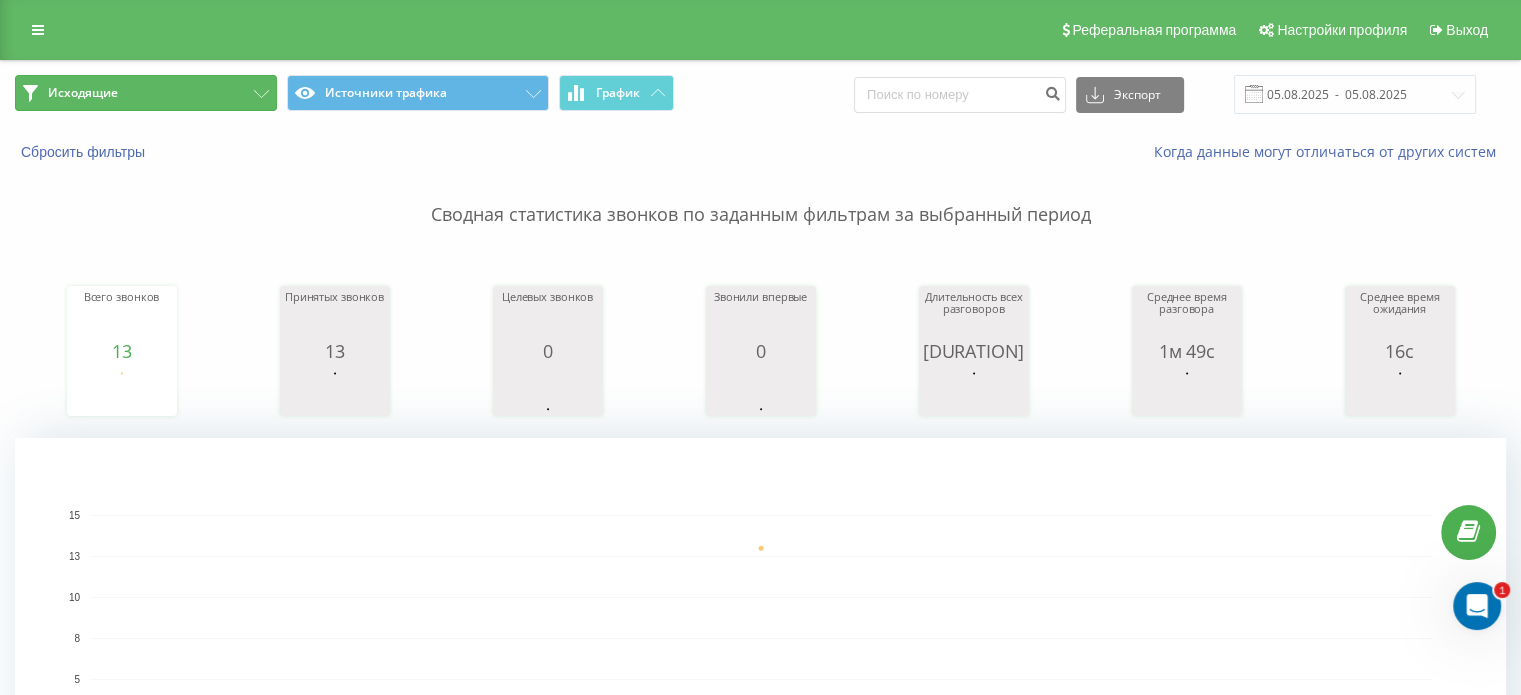 click on "Исходящие" at bounding box center (146, 93) 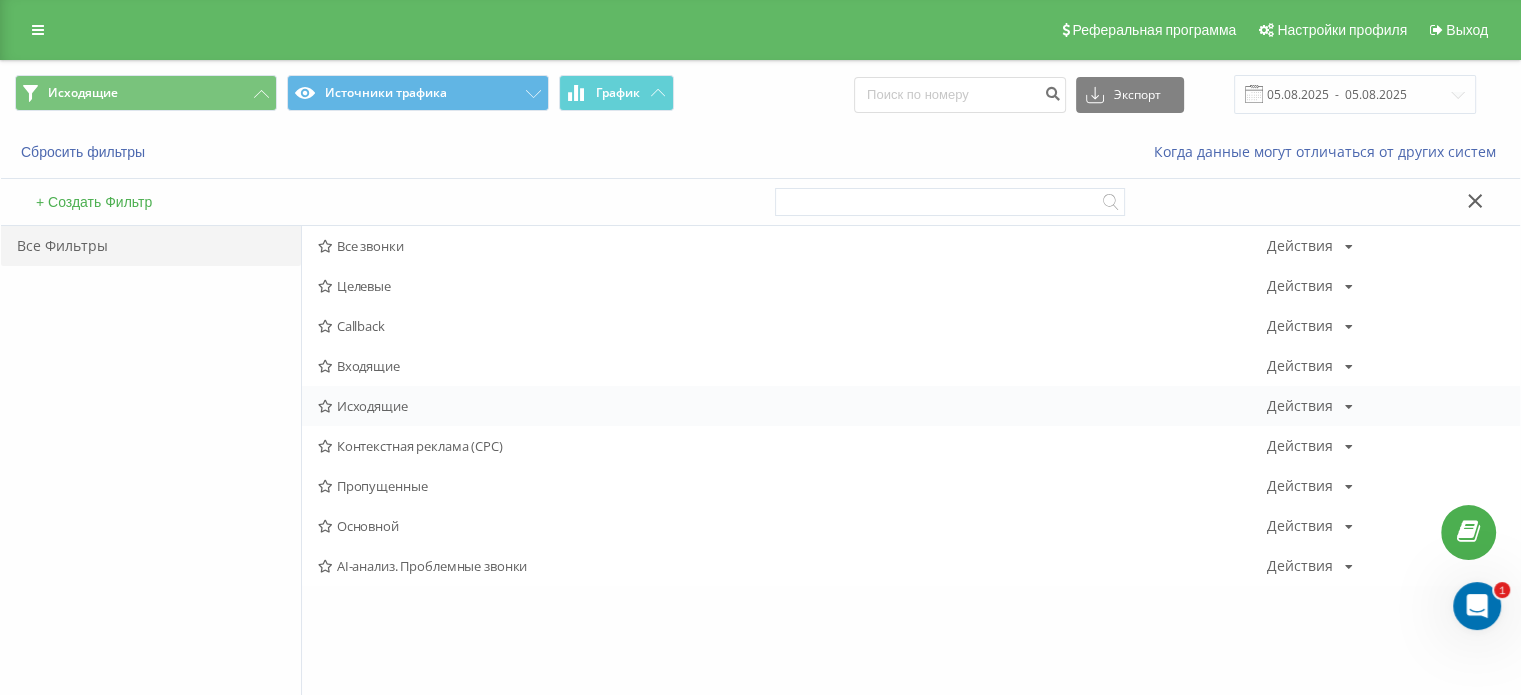 click on "Исходящие" at bounding box center (792, 406) 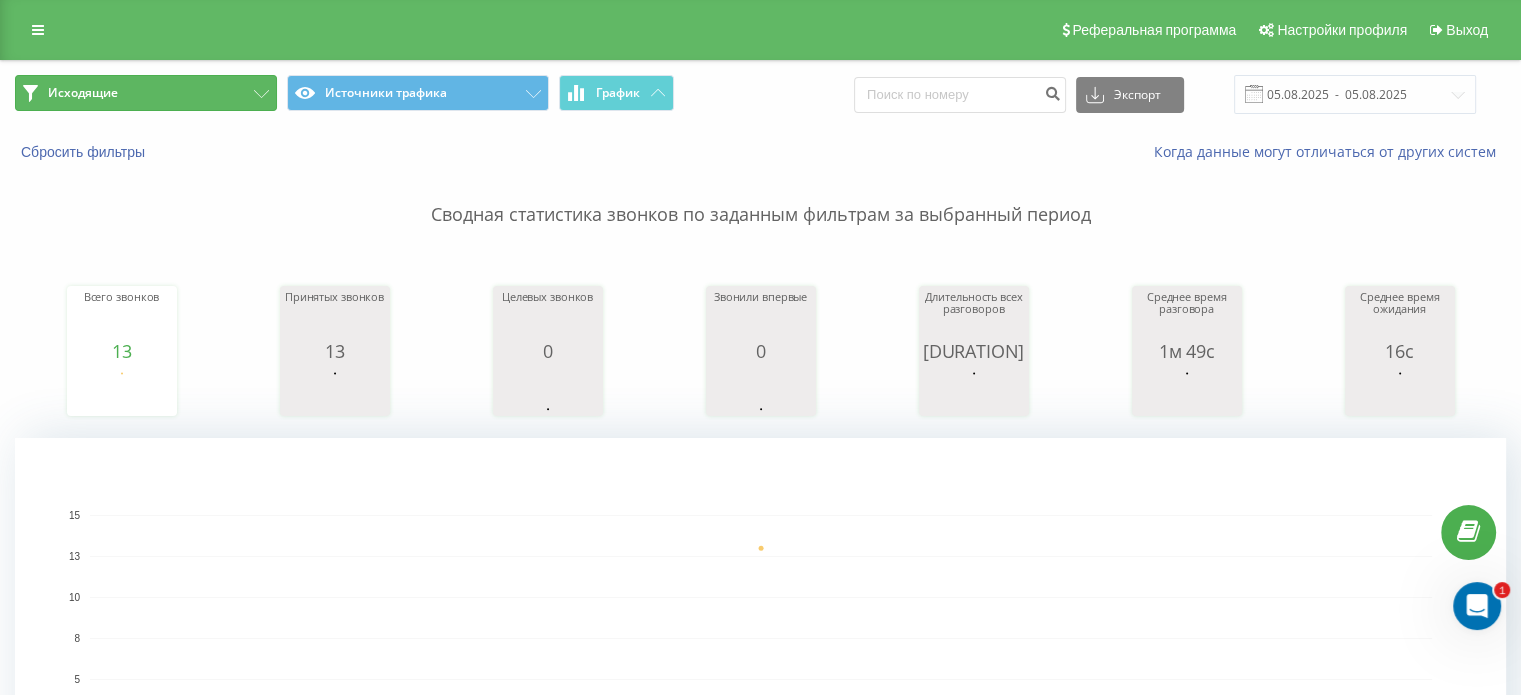 click on "Исходящие" at bounding box center (146, 93) 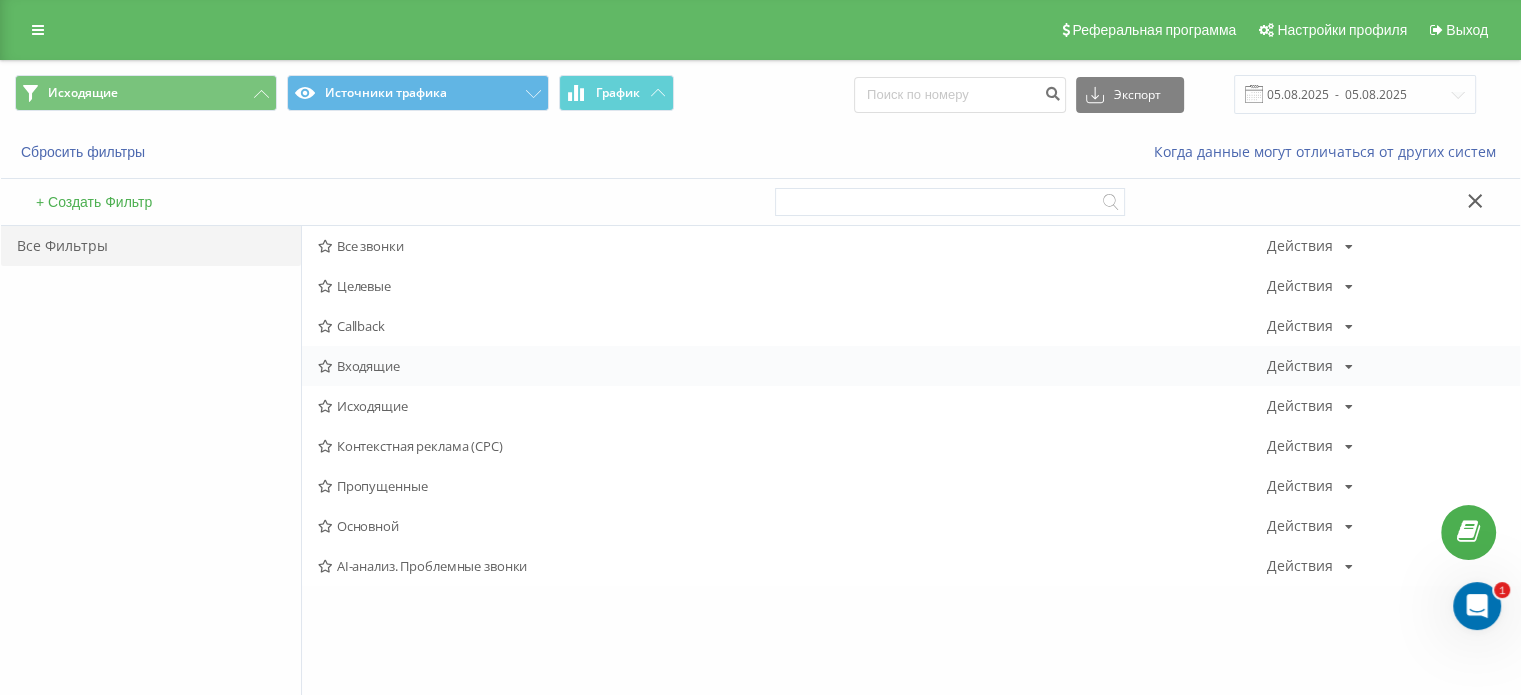click on "Входящие" at bounding box center (792, 366) 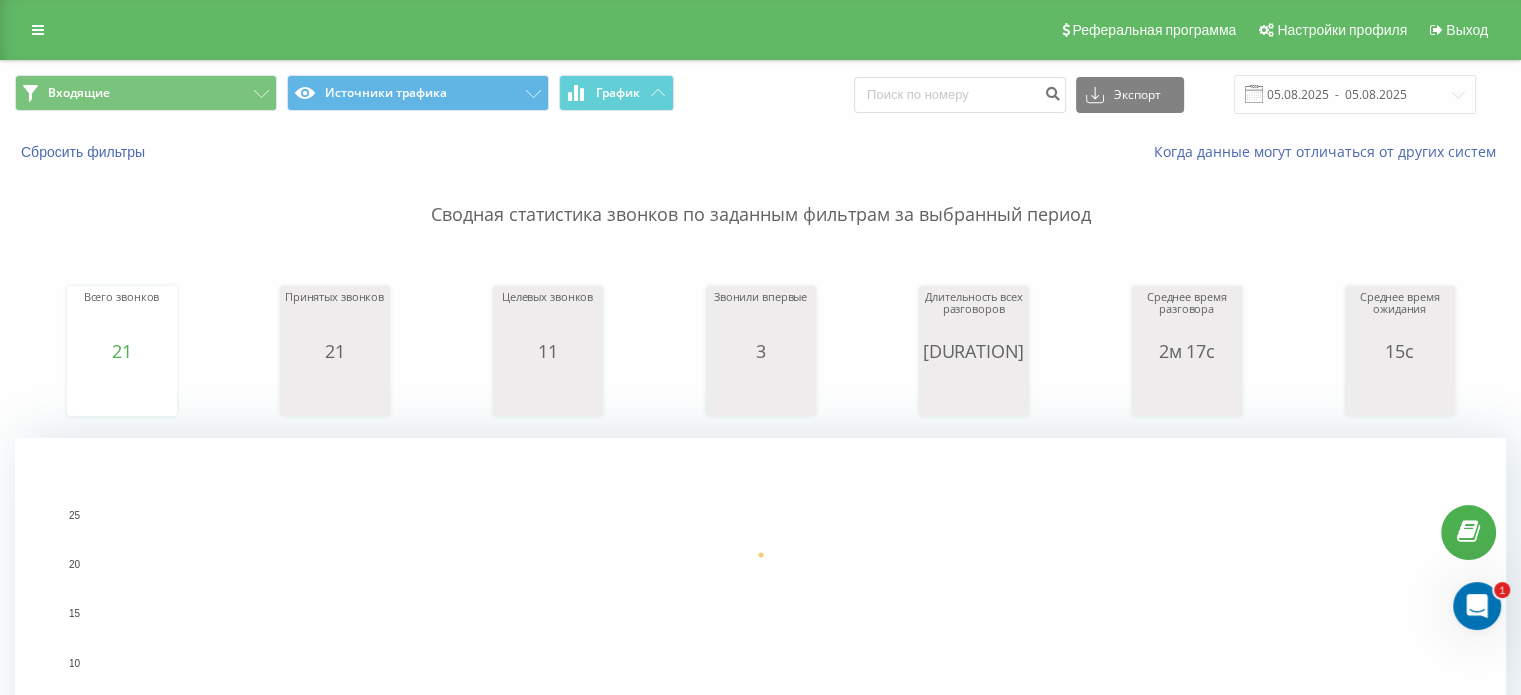 click on "Всего звонков 21 date totalCalls [DATE] 21 [DATE] Принятых звонков 21 date answeredCalls [DATE] 21 [DATE] Целевых звонков 11 date properCalls [DATE] 11 [DATE] Звонили впервые 3 date uniqueCalls [DATE] 3 [DATE] Длительность всех разговоров 48м 2с date allConversationsLength [DATE] [NUMBER] [DATE] Среднее время разговора 2м 17с date averageConversationTime [DATE] [NUMBER] [DATE] Среднее время ожидания 15с date averageWaitingTime [DATE] [NUMBER] [DATE]" at bounding box center [760, 332] 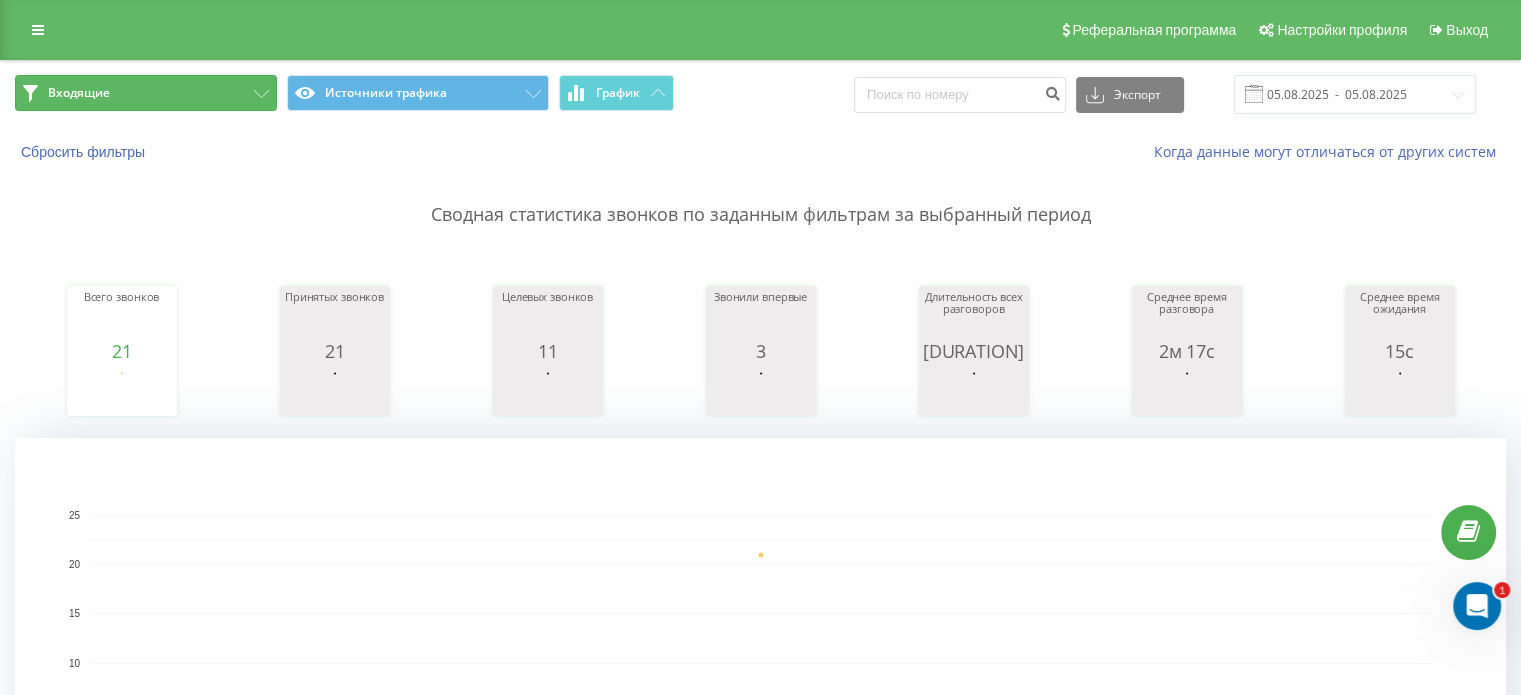 click on "Входящие" at bounding box center [146, 93] 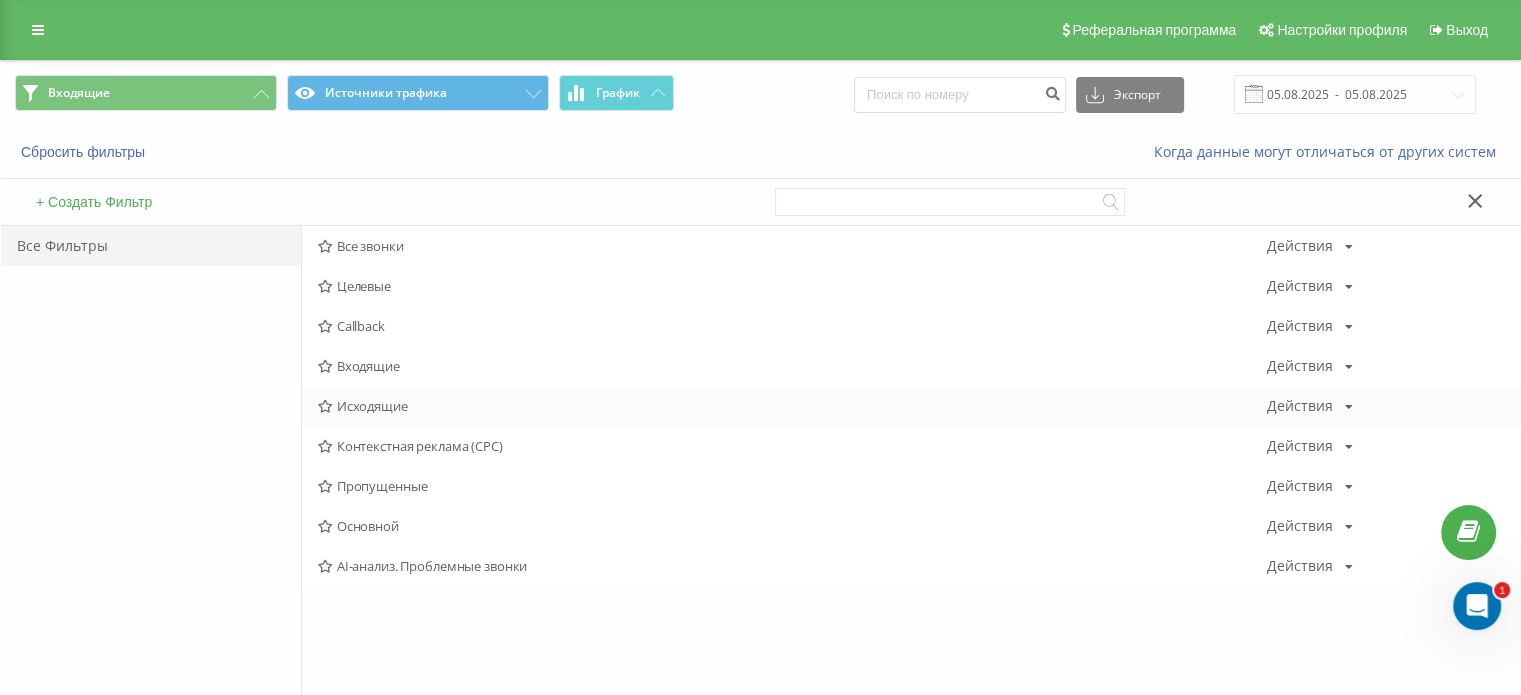 click on "Исходящие Действия Редактировать Копировать Удалить По умолчанию Поделиться" at bounding box center (911, 406) 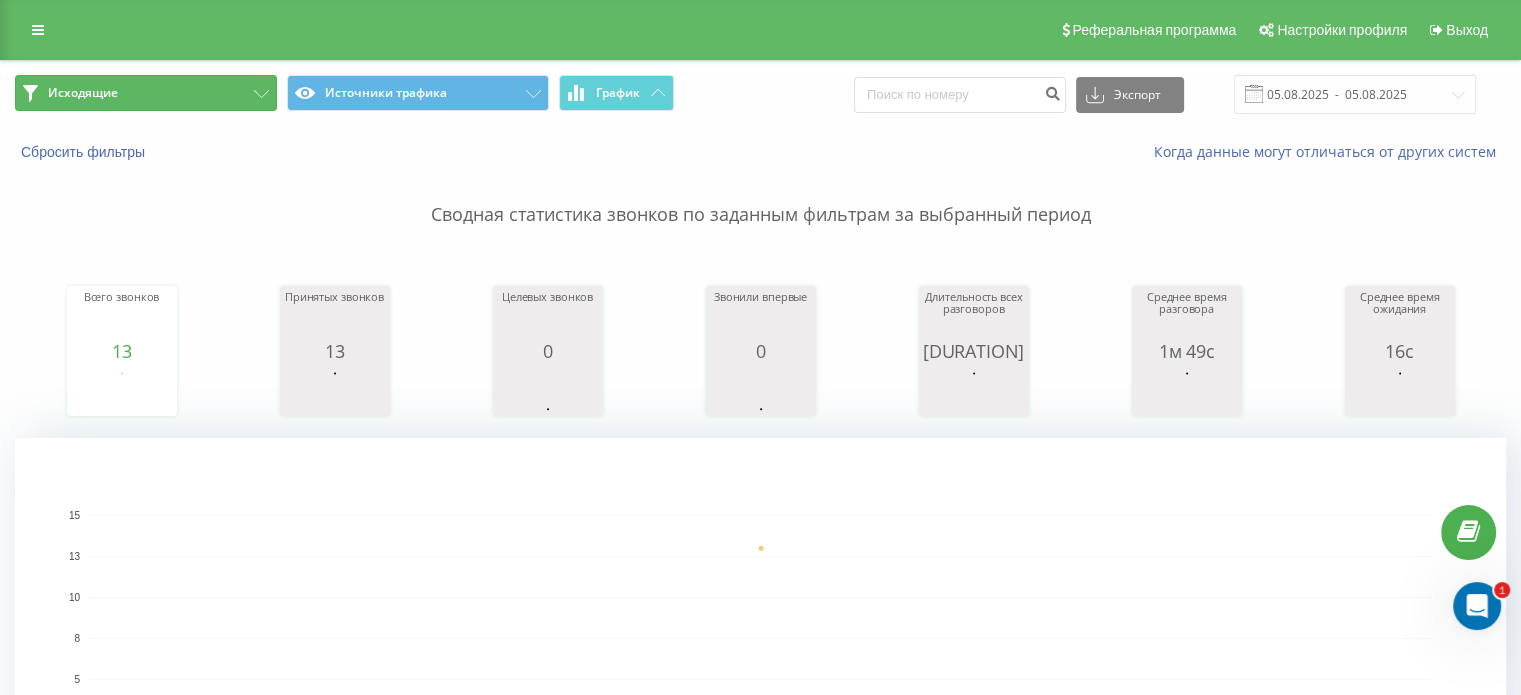click on "Исходящие" at bounding box center (146, 93) 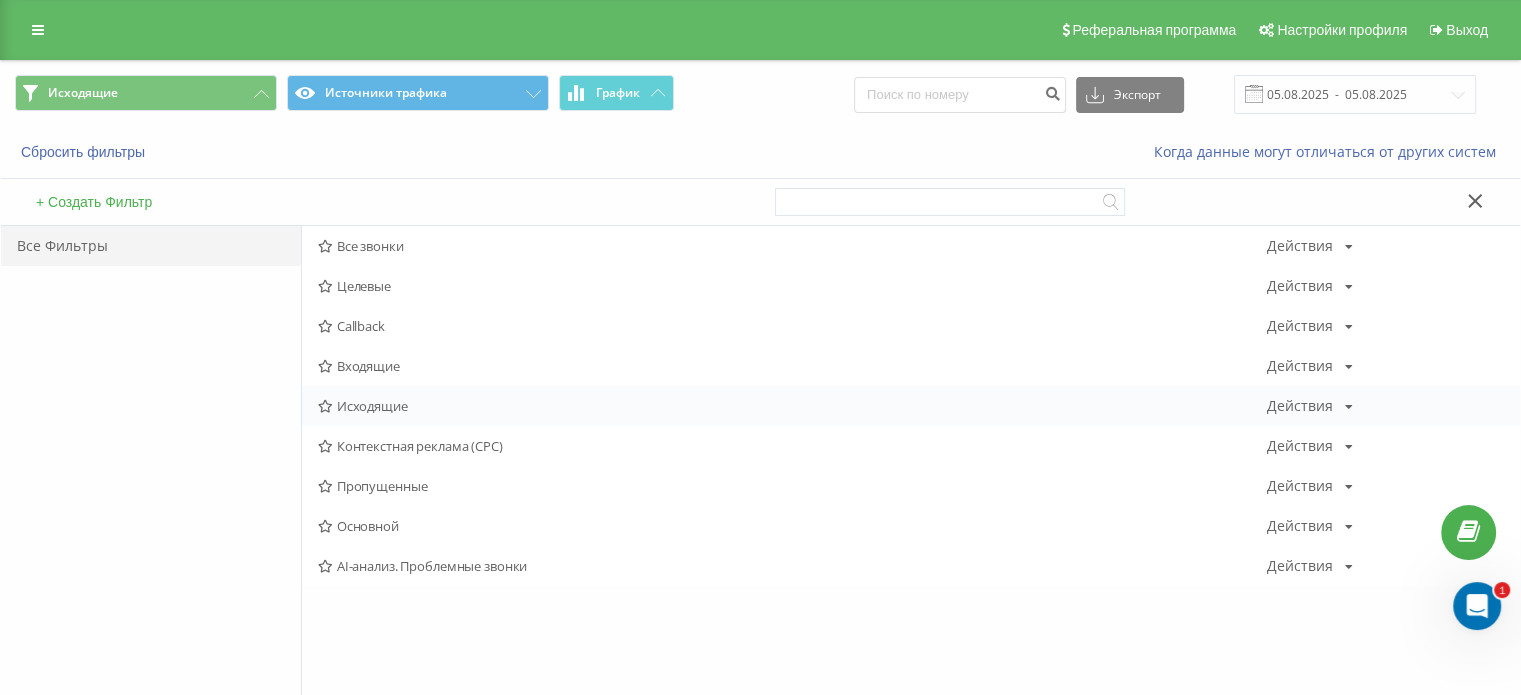 click on "Исходящие" at bounding box center [792, 406] 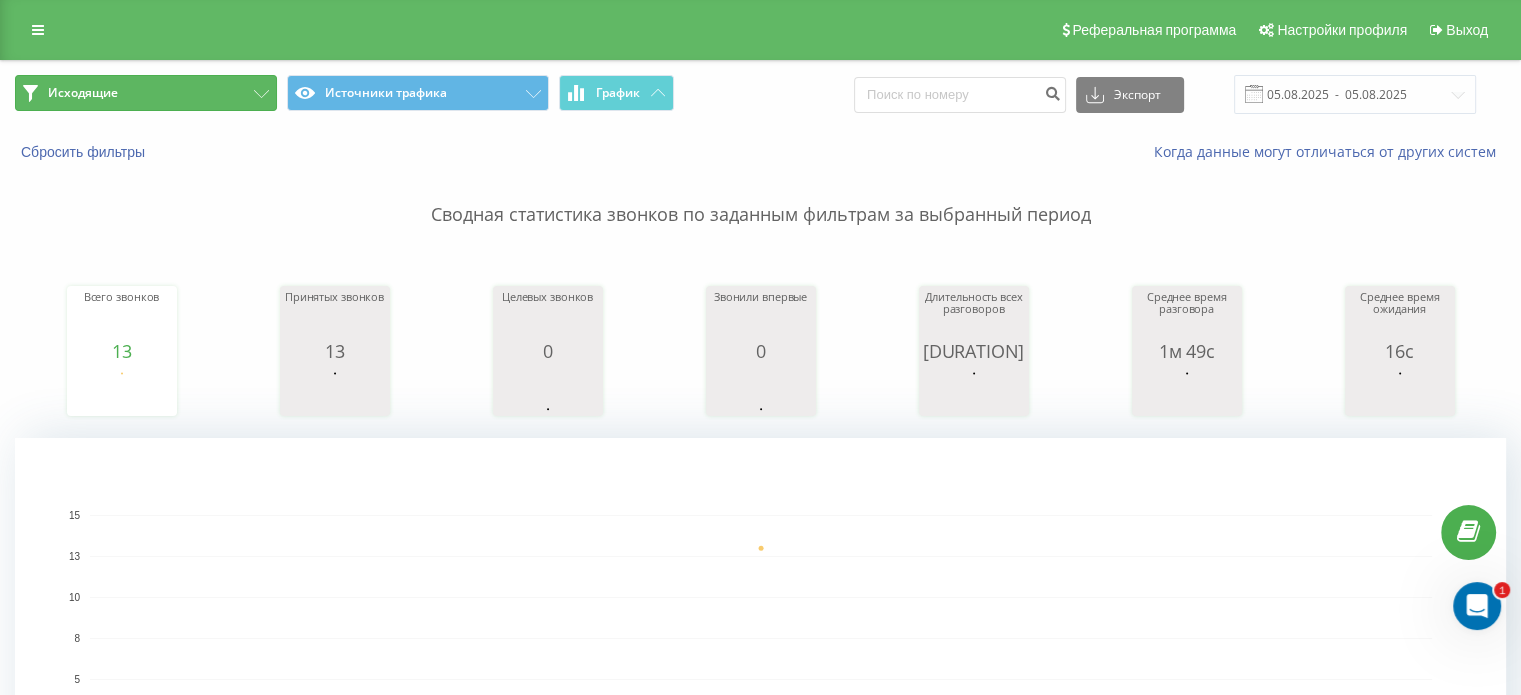 click on "Исходящие" at bounding box center (146, 93) 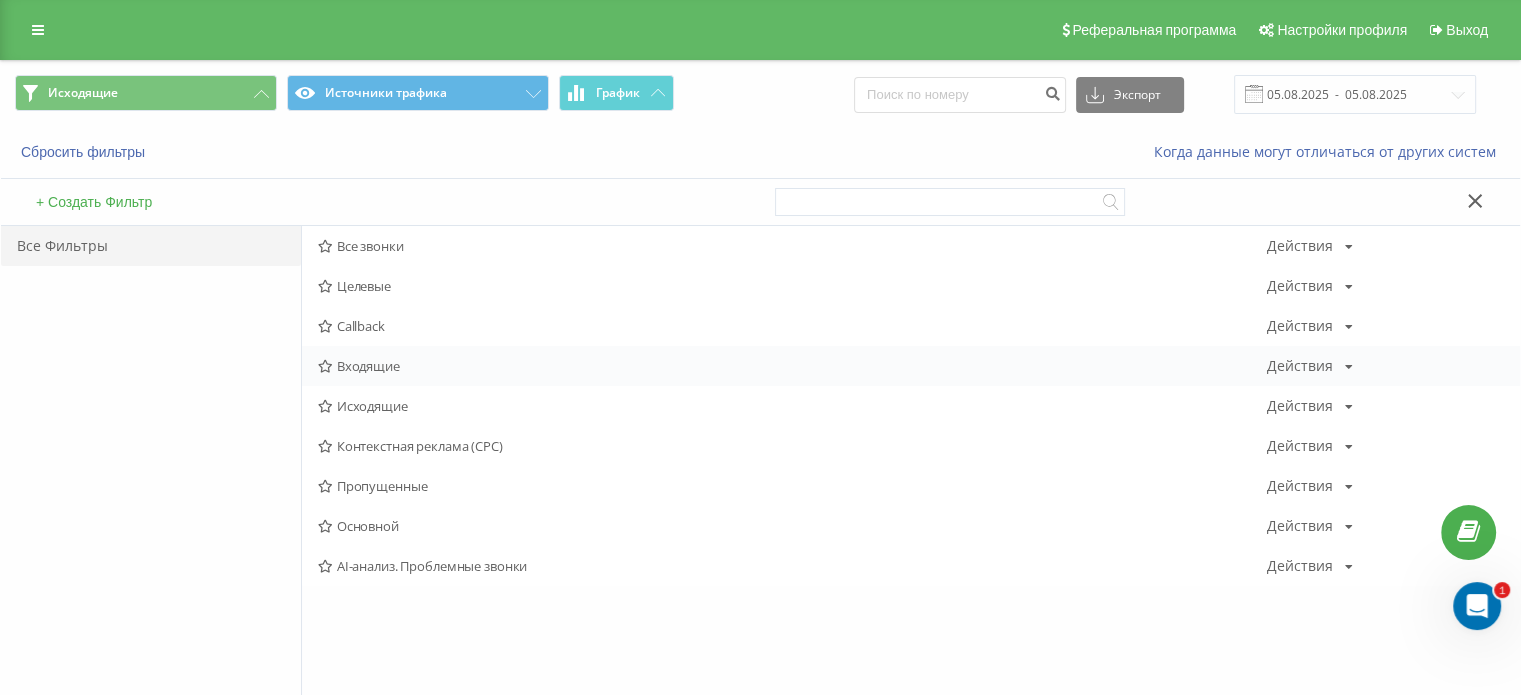 click on "Входящие Действия Редактировать Копировать Удалить По умолчанию Поделиться" at bounding box center [911, 366] 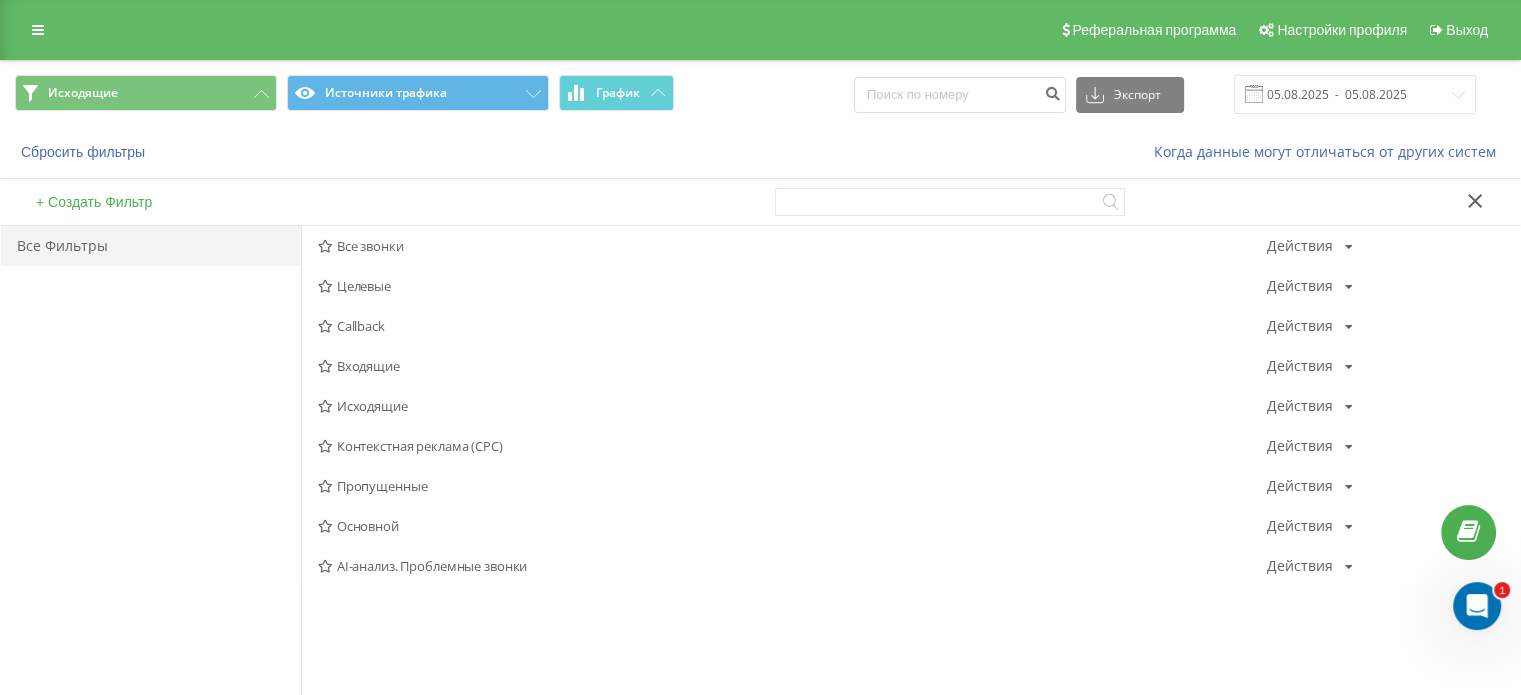 click on "Входящие" at bounding box center (792, 366) 